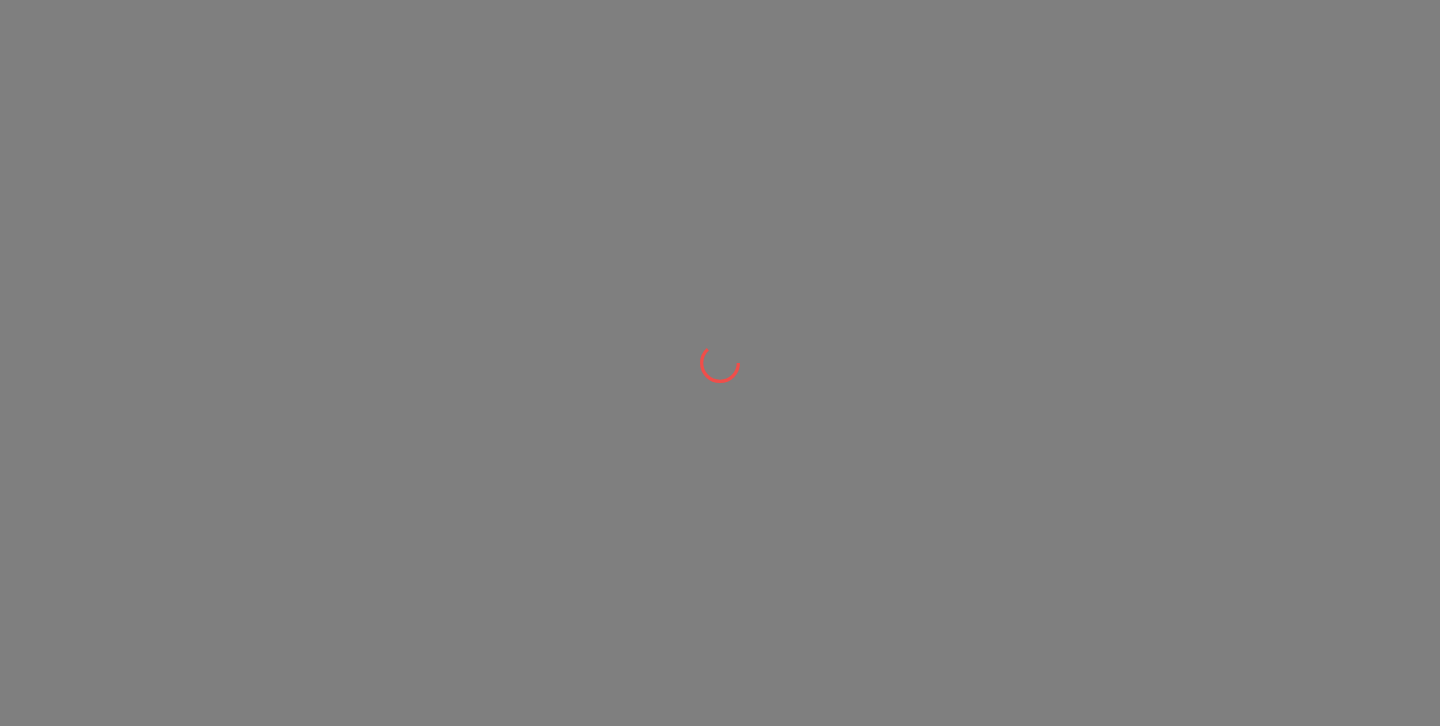 scroll, scrollTop: 0, scrollLeft: 0, axis: both 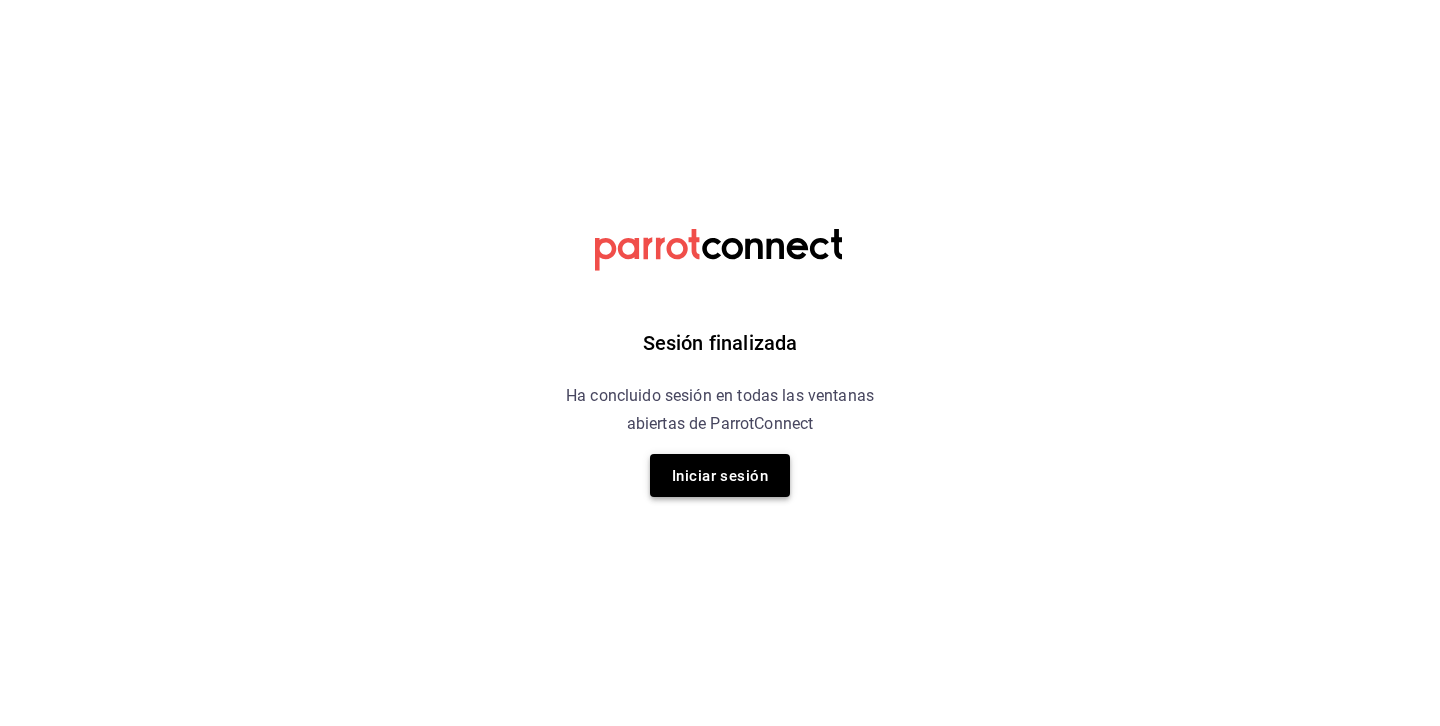 click on "Iniciar sesión" at bounding box center (720, 476) 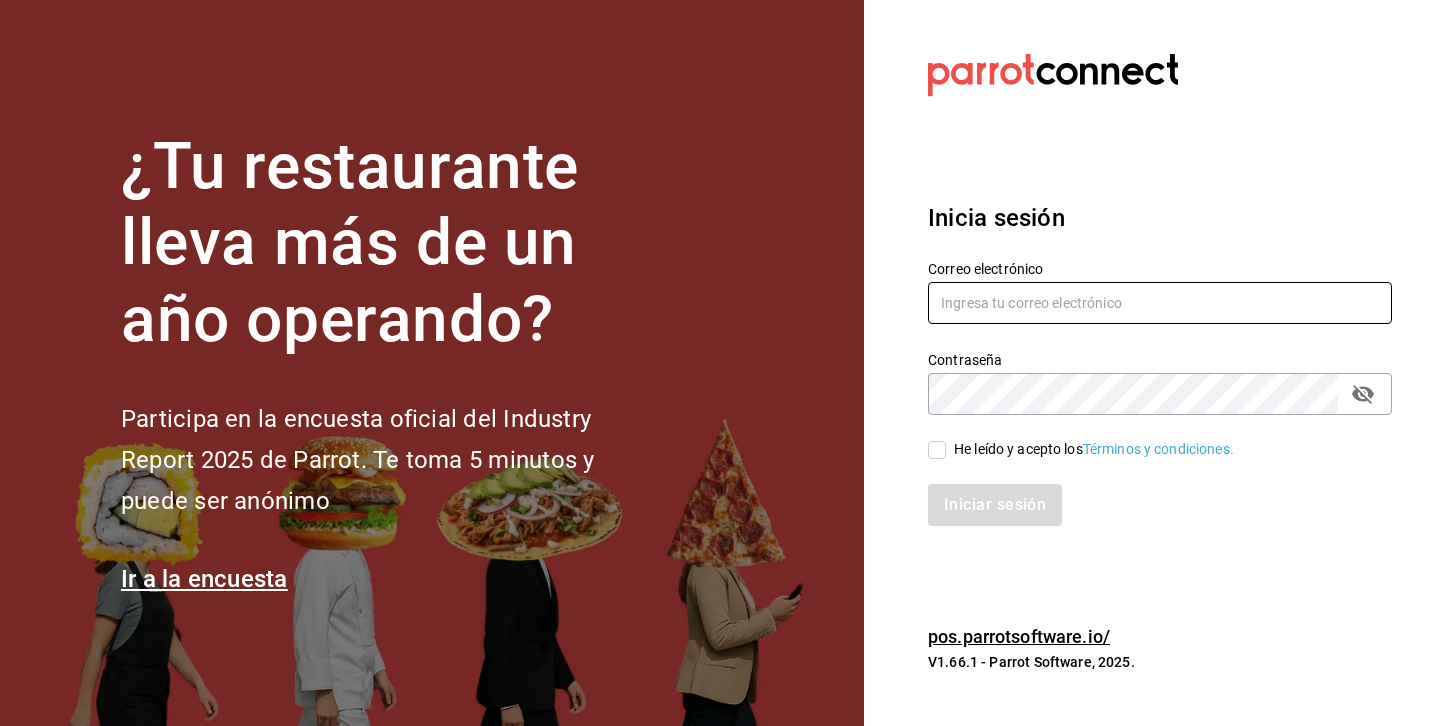 type on "[USERNAME]@[DOMAIN].com" 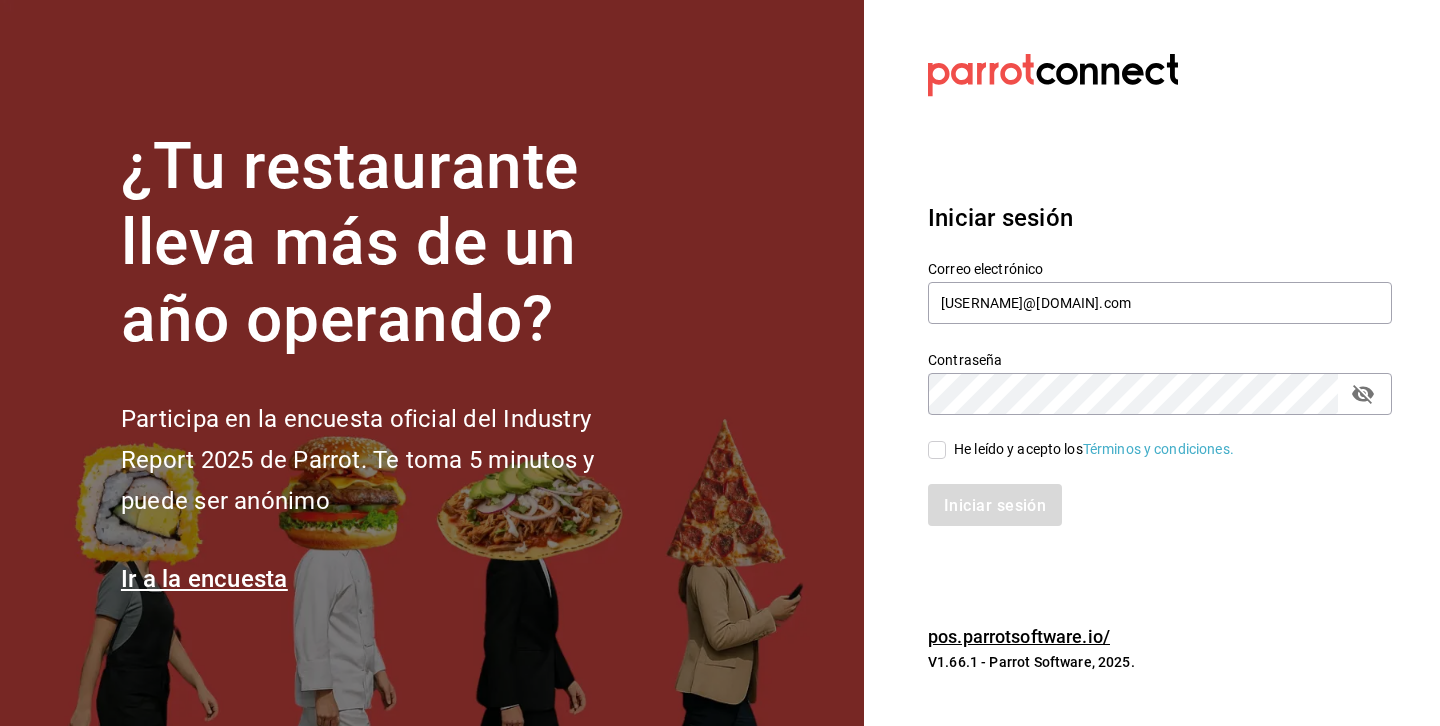 click on "He leído y acepto los  Términos y condiciones." at bounding box center [937, 450] 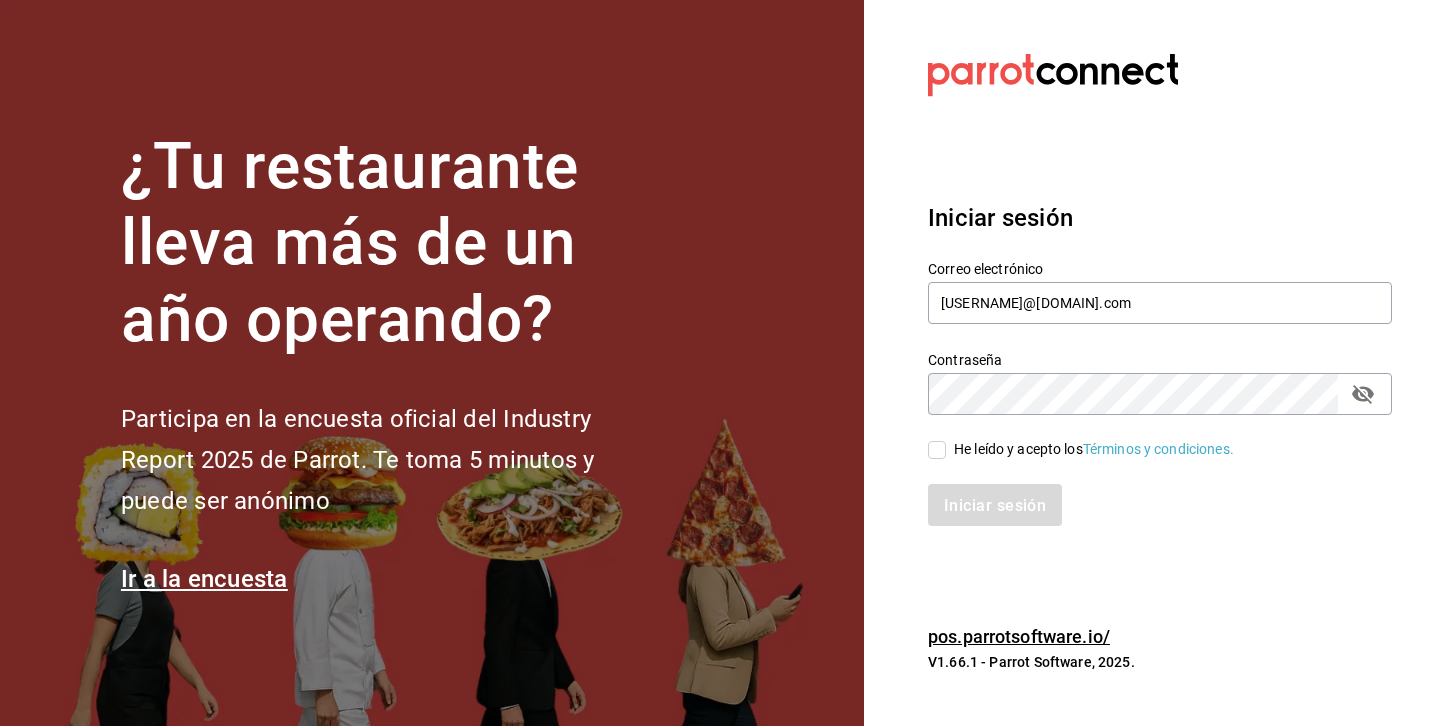 checkbox on "true" 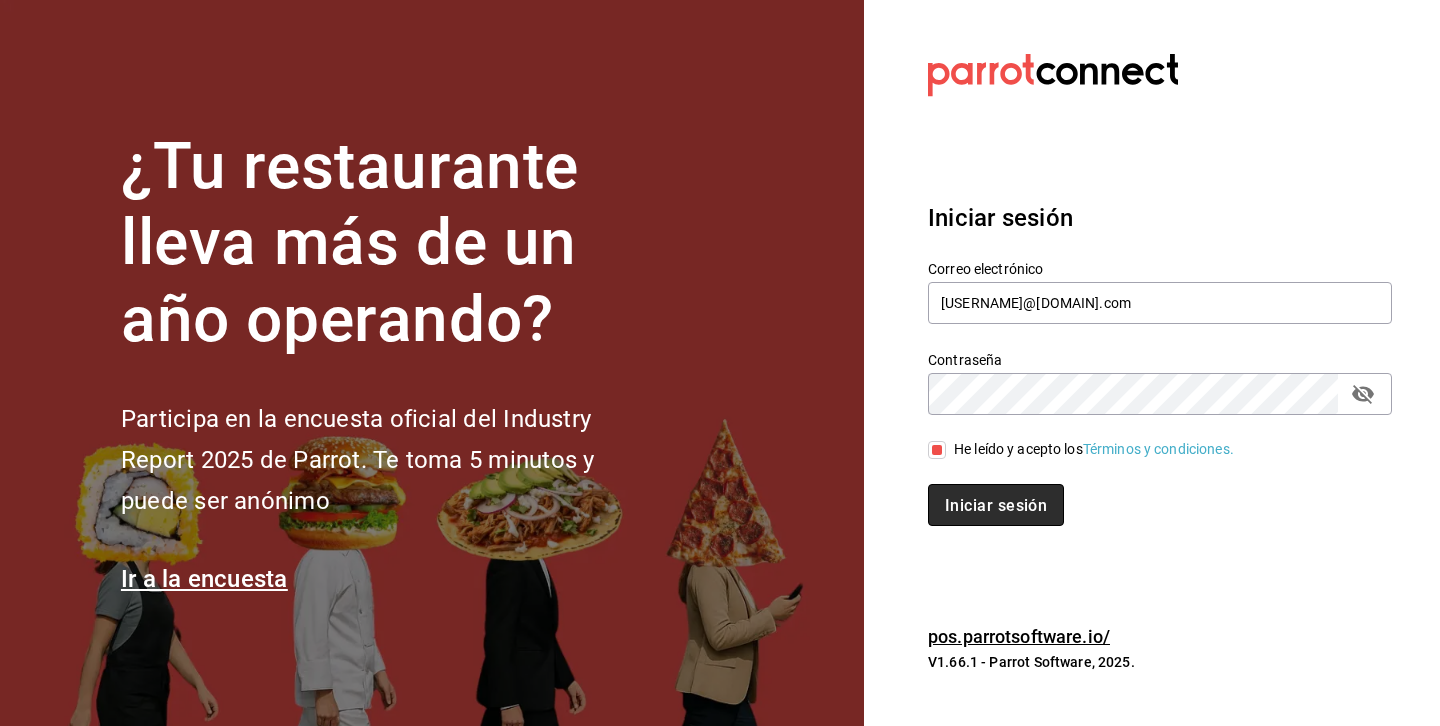 click on "Iniciar sesión" at bounding box center (996, 505) 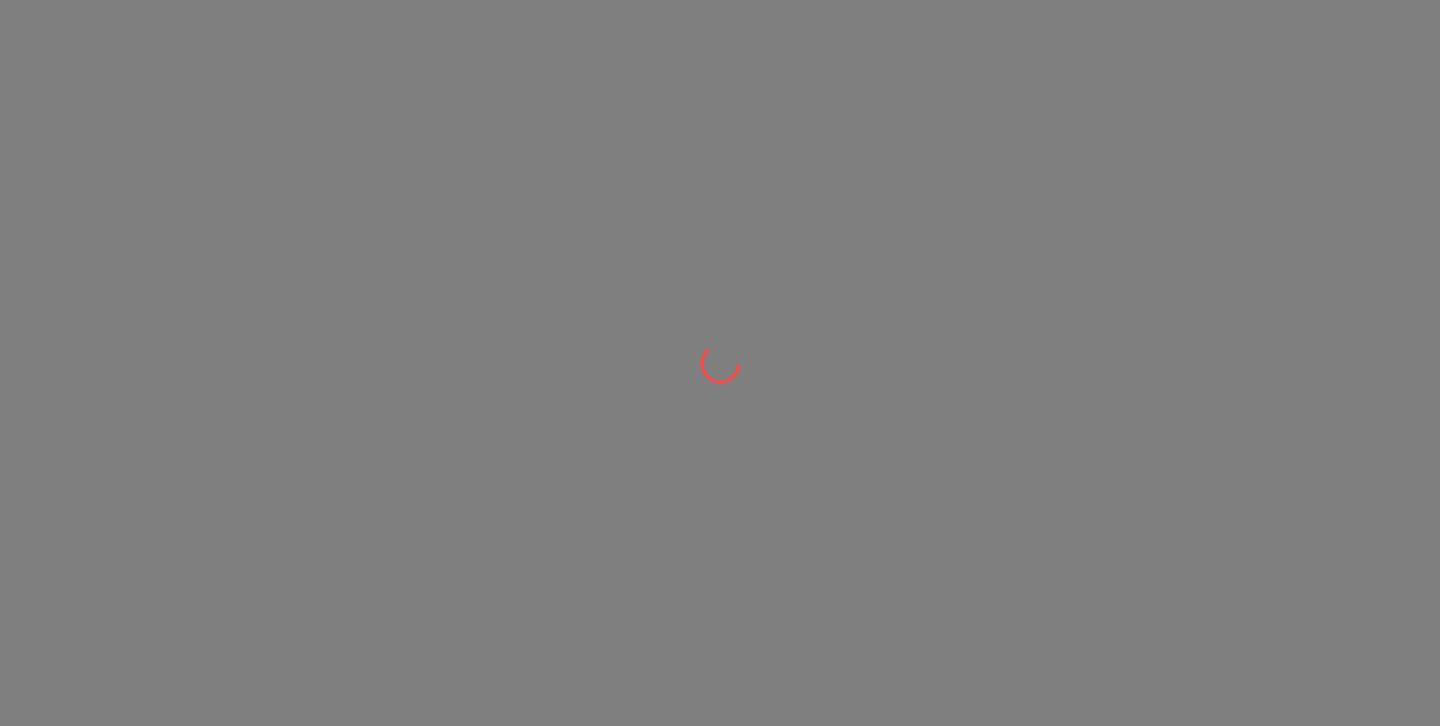 scroll, scrollTop: 0, scrollLeft: 0, axis: both 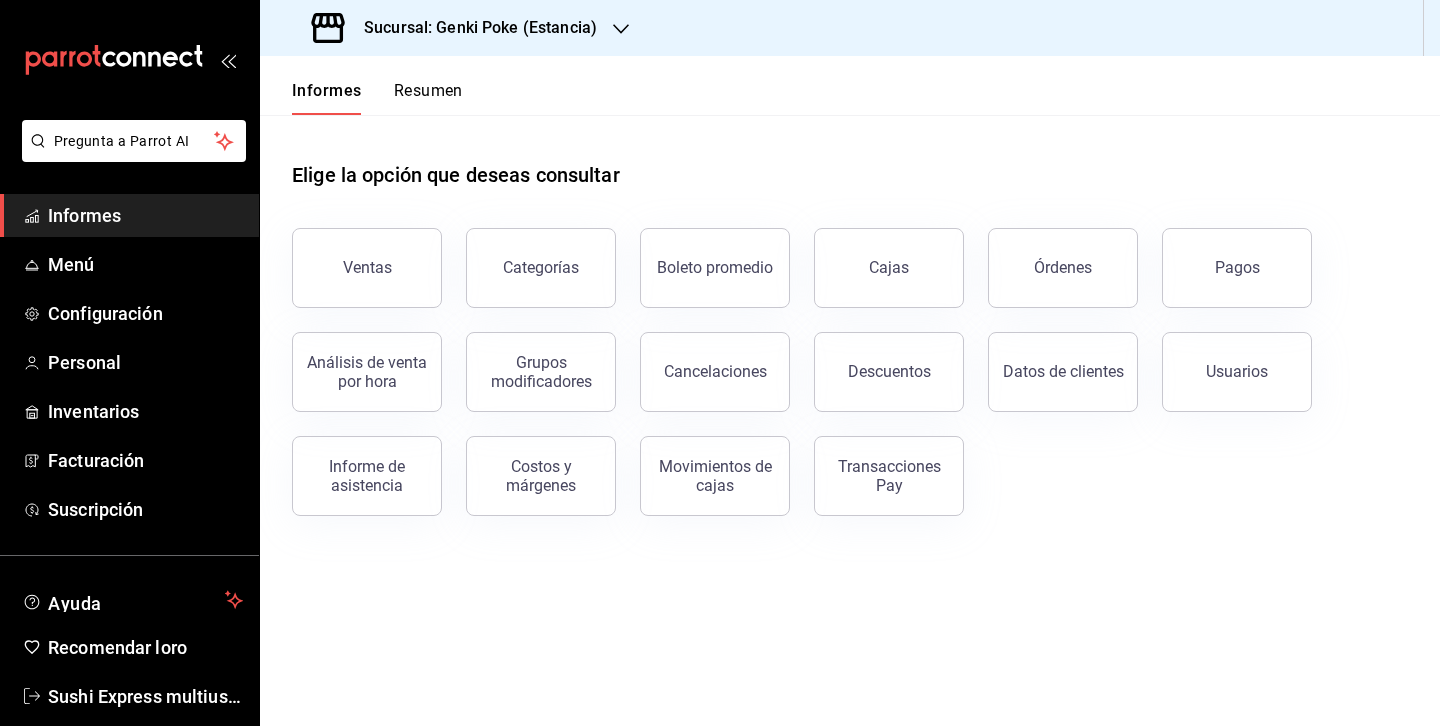 click on "Sucursal: Genki Poke (Estancia)" at bounding box center [480, 27] 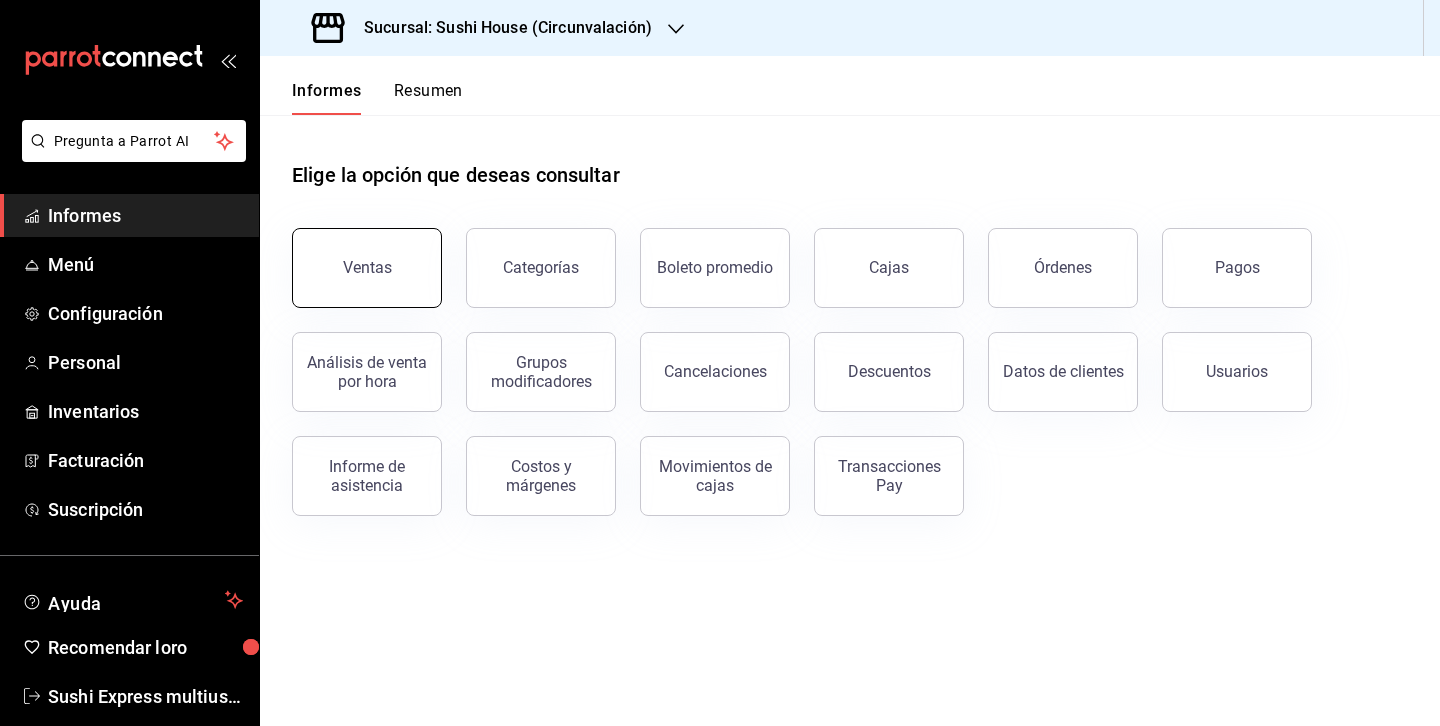click on "Ventas" at bounding box center [367, 267] 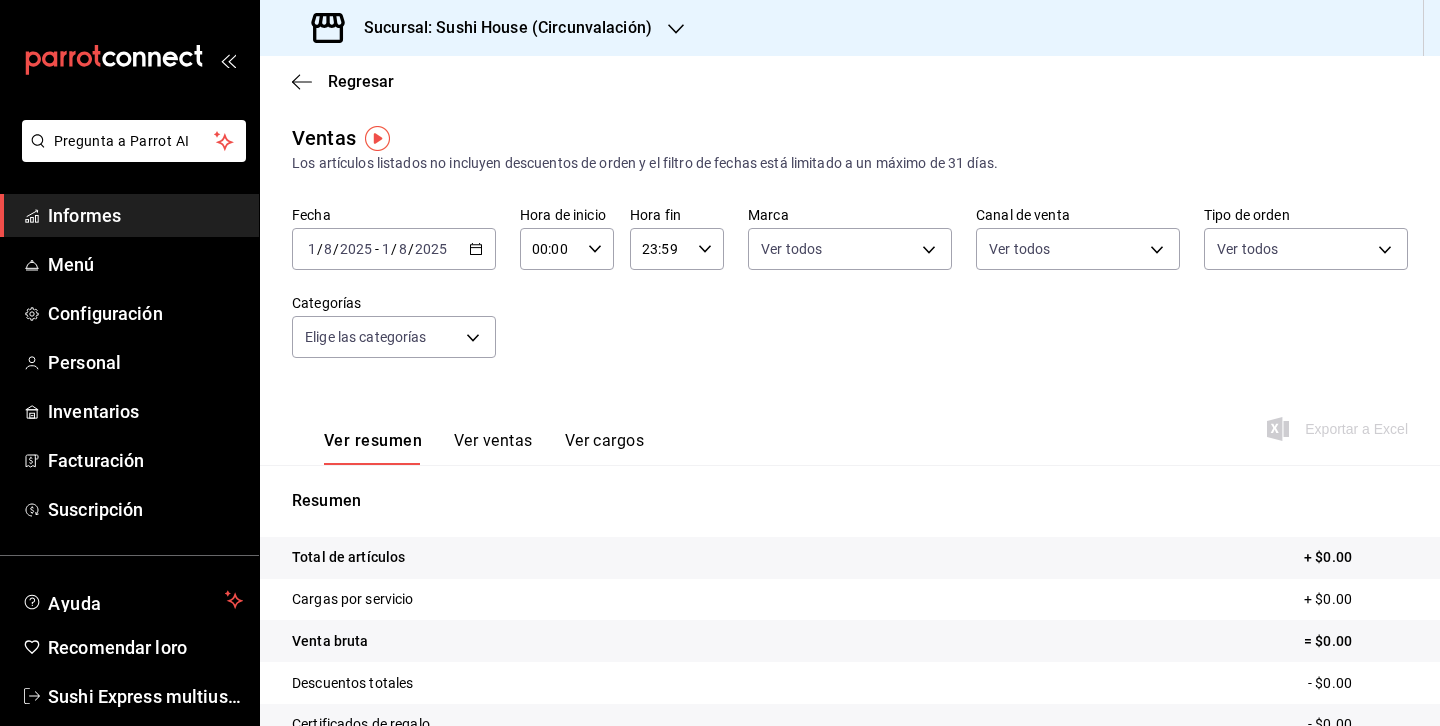 click 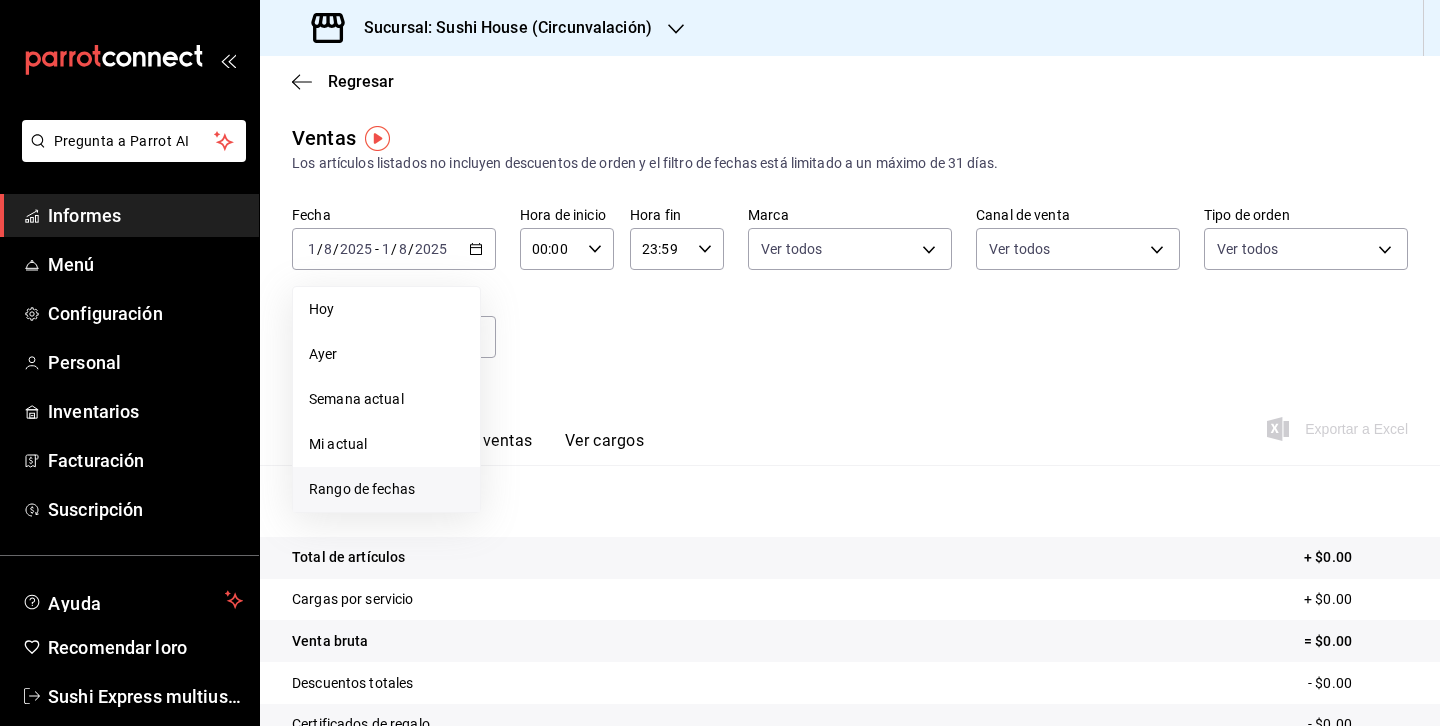 click on "Rango de fechas" at bounding box center (362, 489) 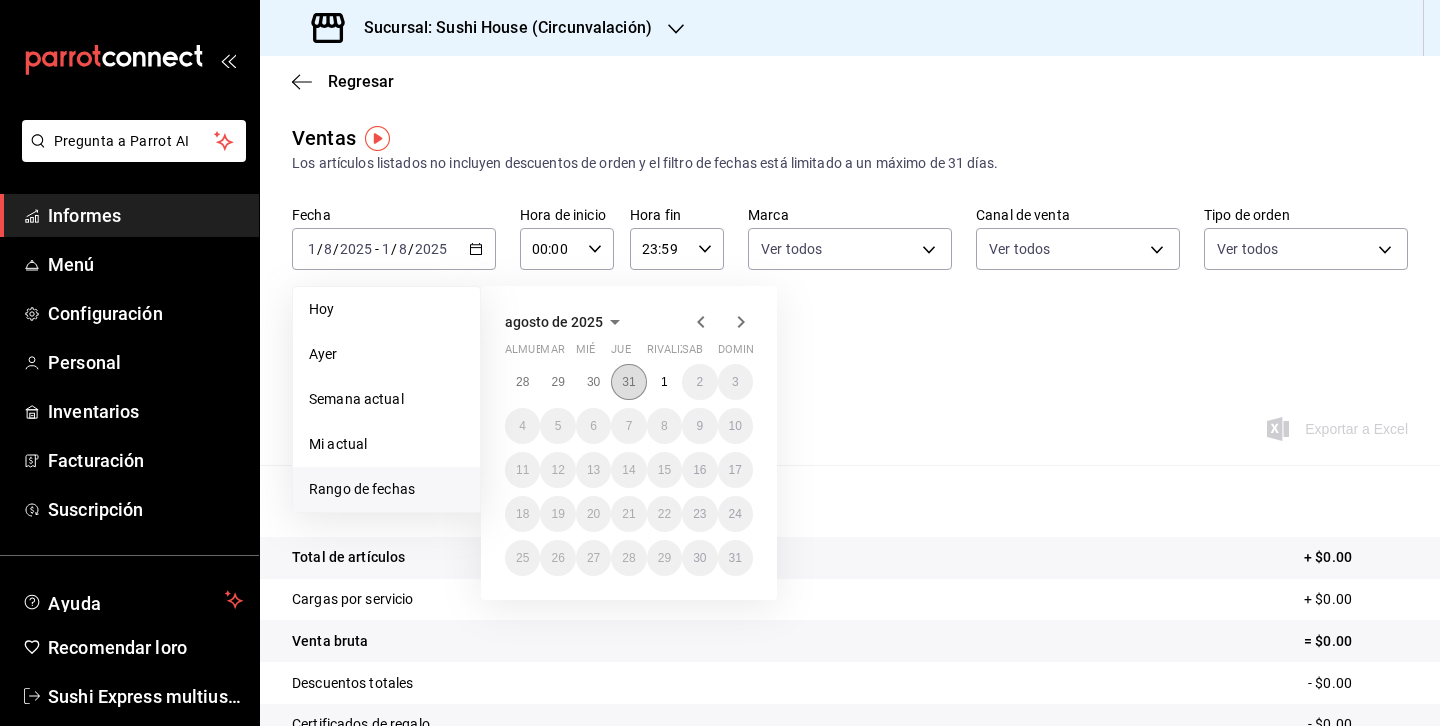 click on "31" at bounding box center (628, 382) 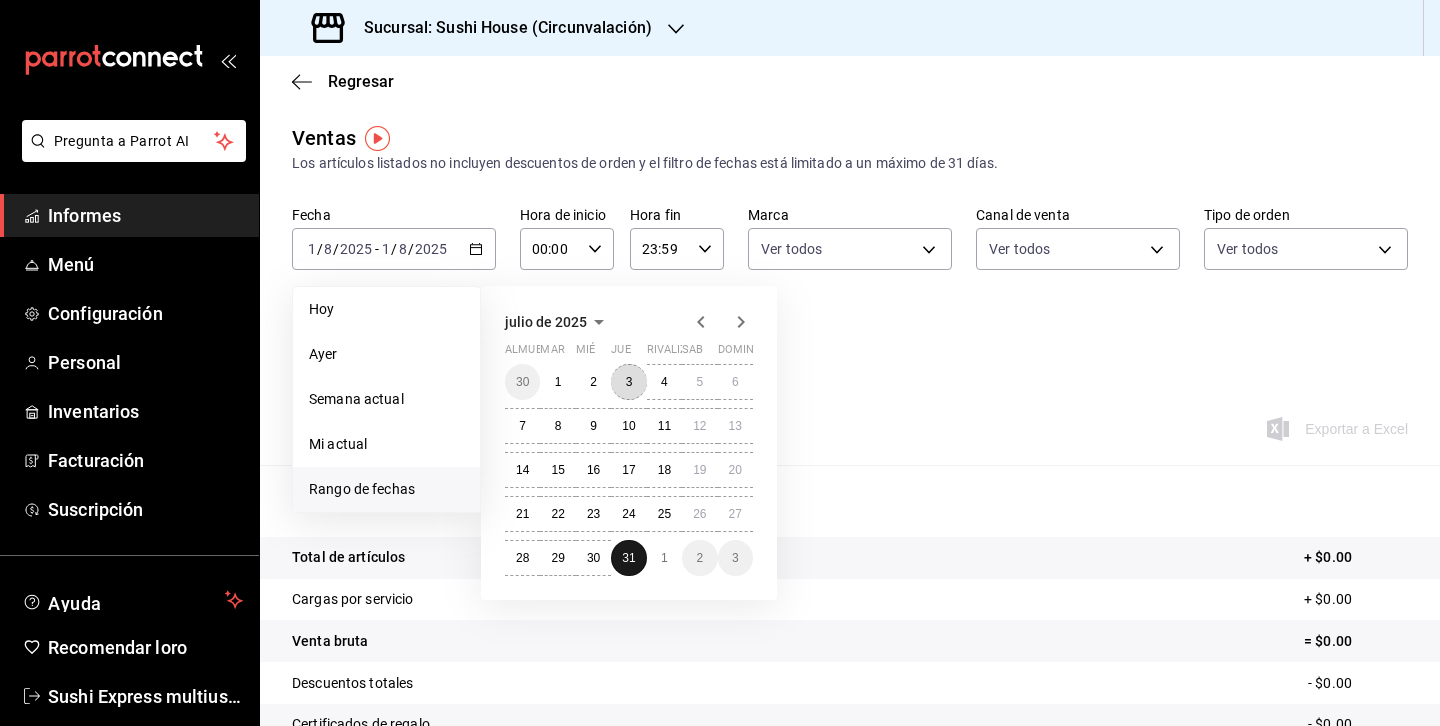 click on "3" at bounding box center (629, 382) 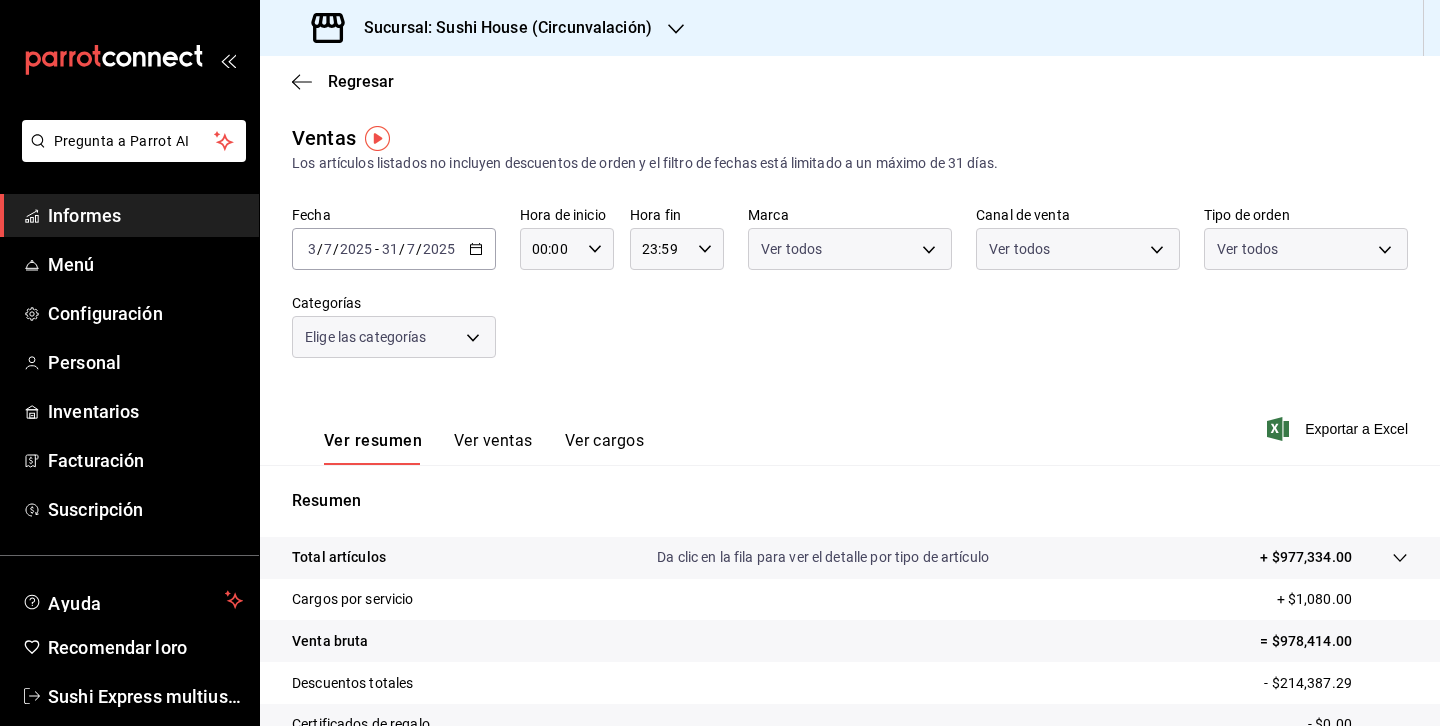 drag, startPoint x: 627, startPoint y: 380, endPoint x: 481, endPoint y: 265, distance: 185.8521 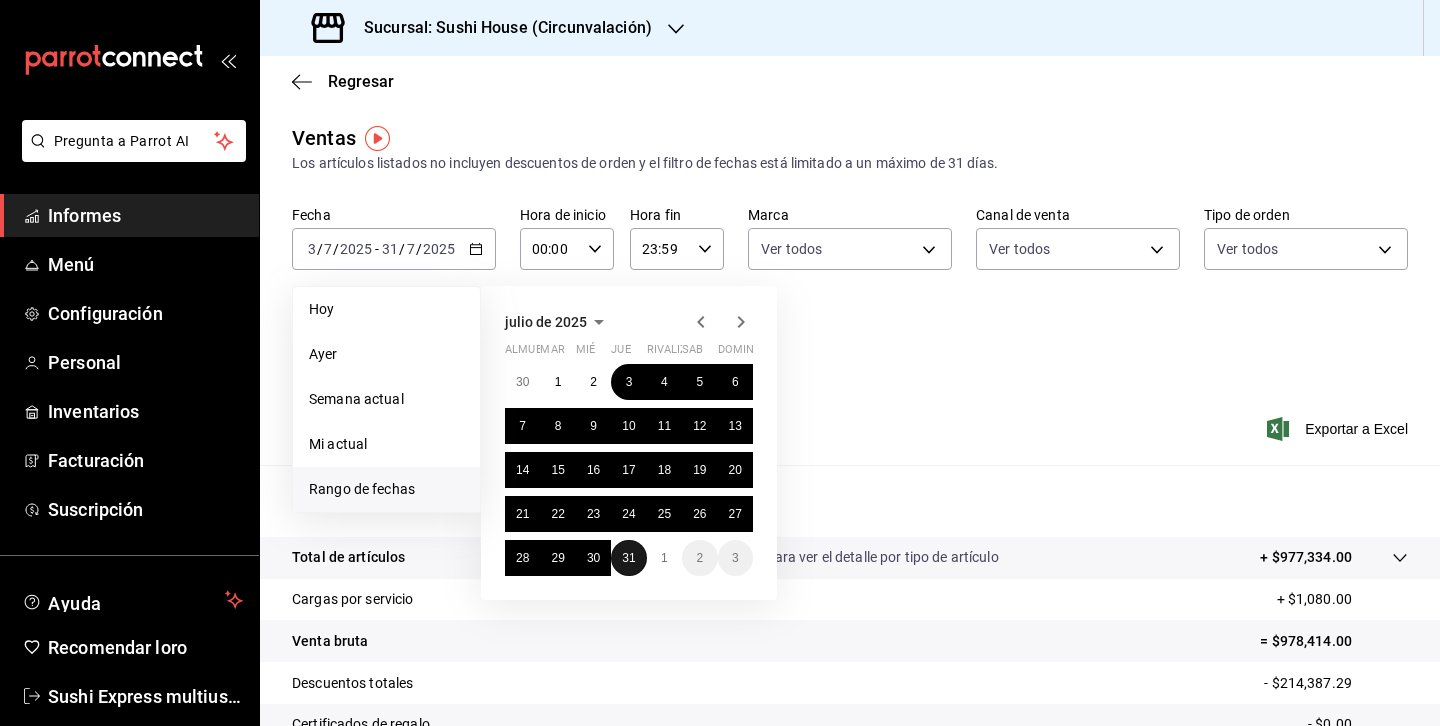 click on "31" at bounding box center [628, 558] 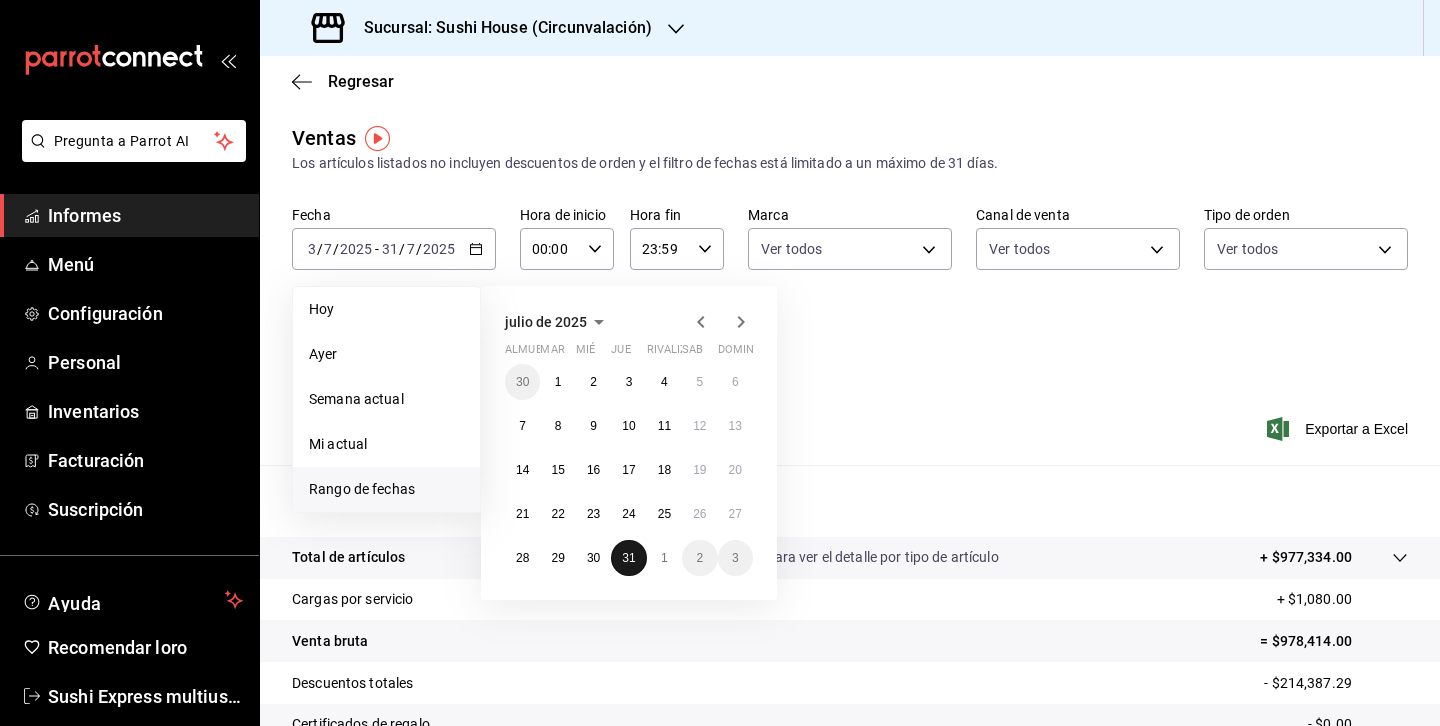 click on "31" at bounding box center [628, 558] 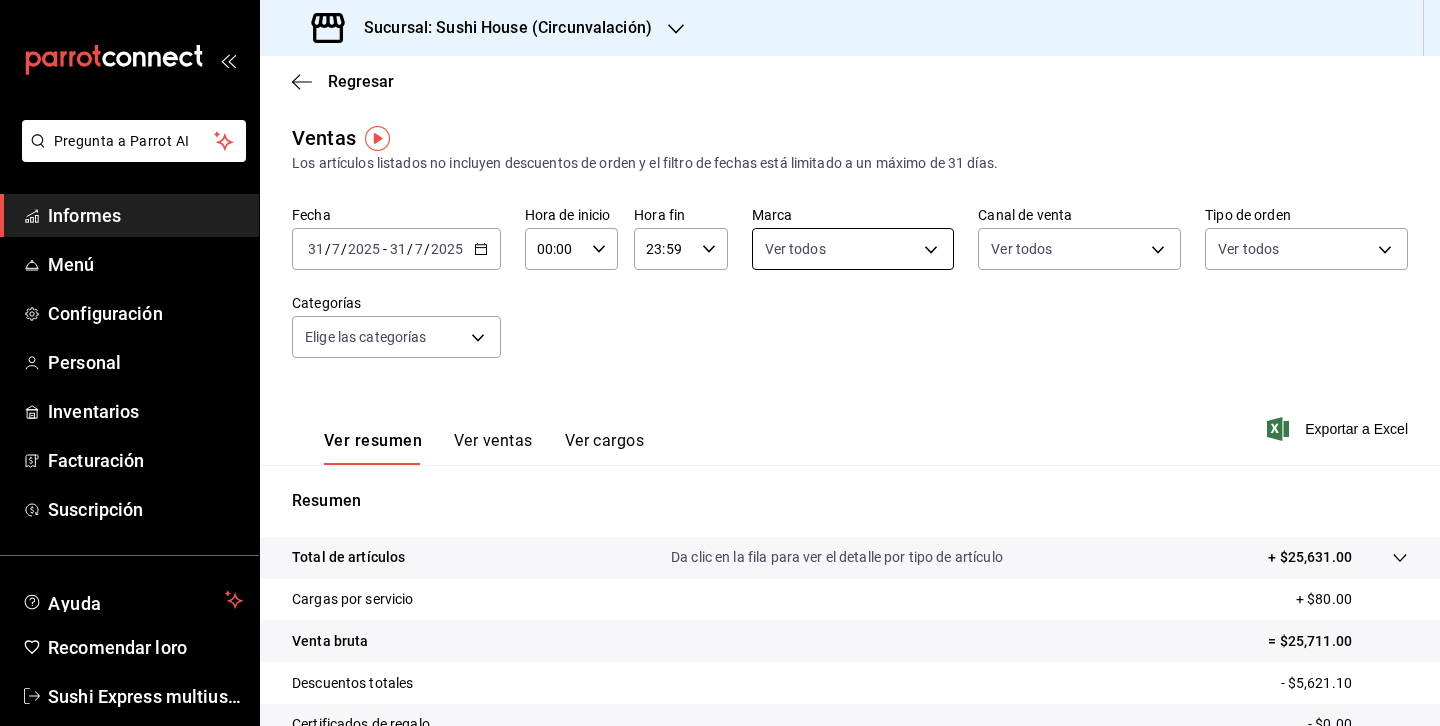 click on "Pregunta a Parrot AI Informes   Menú   Configuración   Personal   Inventarios   Facturación   Suscripción   Ayuda Recomendar loro   Sushi Express multiusuario   Sugerir nueva función   Sucursal: Sushi House (Circunvalación) Regresar Ventas Los artículos listados no incluyen descuentos de orden y el filtro de fechas está limitado a un máximo de 31 días. Fecha 2025-07-31 31 / 7 / 2025 - 2025-07-31 31 / 7 / 2025 Hora de inicio 00:00 Hora de inicio Hora fin 23:59 Hora fin Marca Ver todos Canal de venta Ver todos Tipo de orden Ver todos Categorías Elige las categorías Ver resumen Ver ventas Ver cargos Exportar a Excel Resumen Total de artículos Da clic en la fila para ver el detalle por tipo de artículo + $25,631.00 Cargas por servicio + $80.00 Venta bruta = $25,711.00 Descuentos totales - $5,621.10 Certificados de regalo - $0.00 Venta total = $20,089.90 Impuestos - $2,771.02 Venta neta = $17,318.88 Texto original Valora esta traducción GANA 1 MES GRATIS EN TU SUSCRIPCIÓN AQUÍ Ver video tutorial" at bounding box center (720, 363) 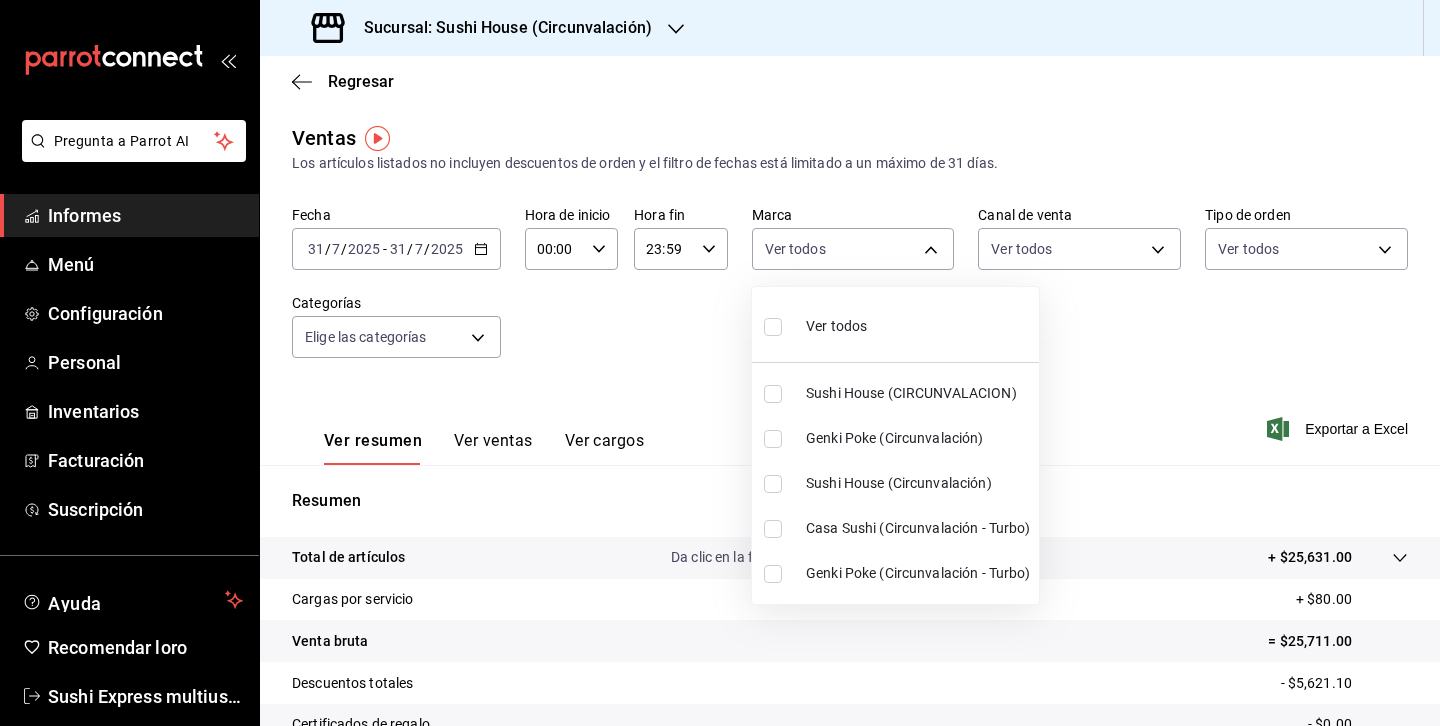 click at bounding box center [773, 394] 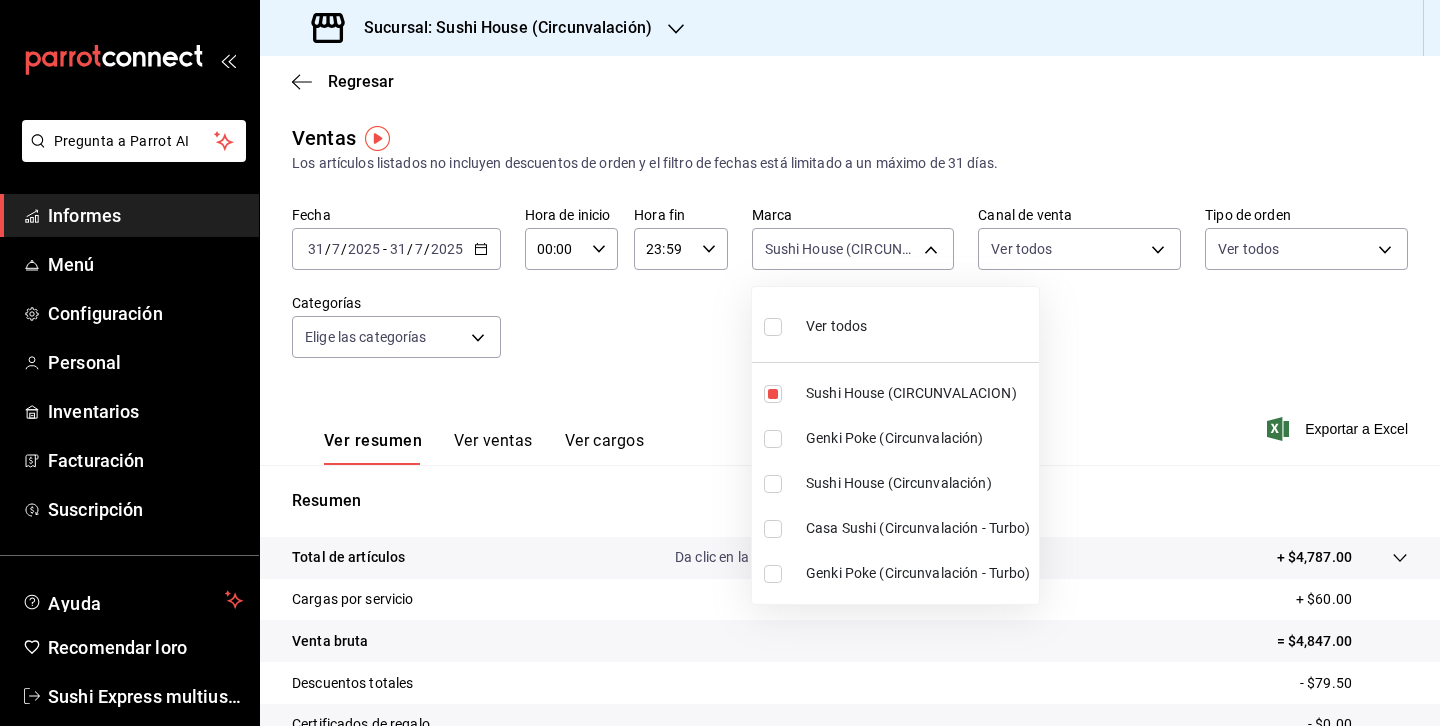 click at bounding box center [773, 484] 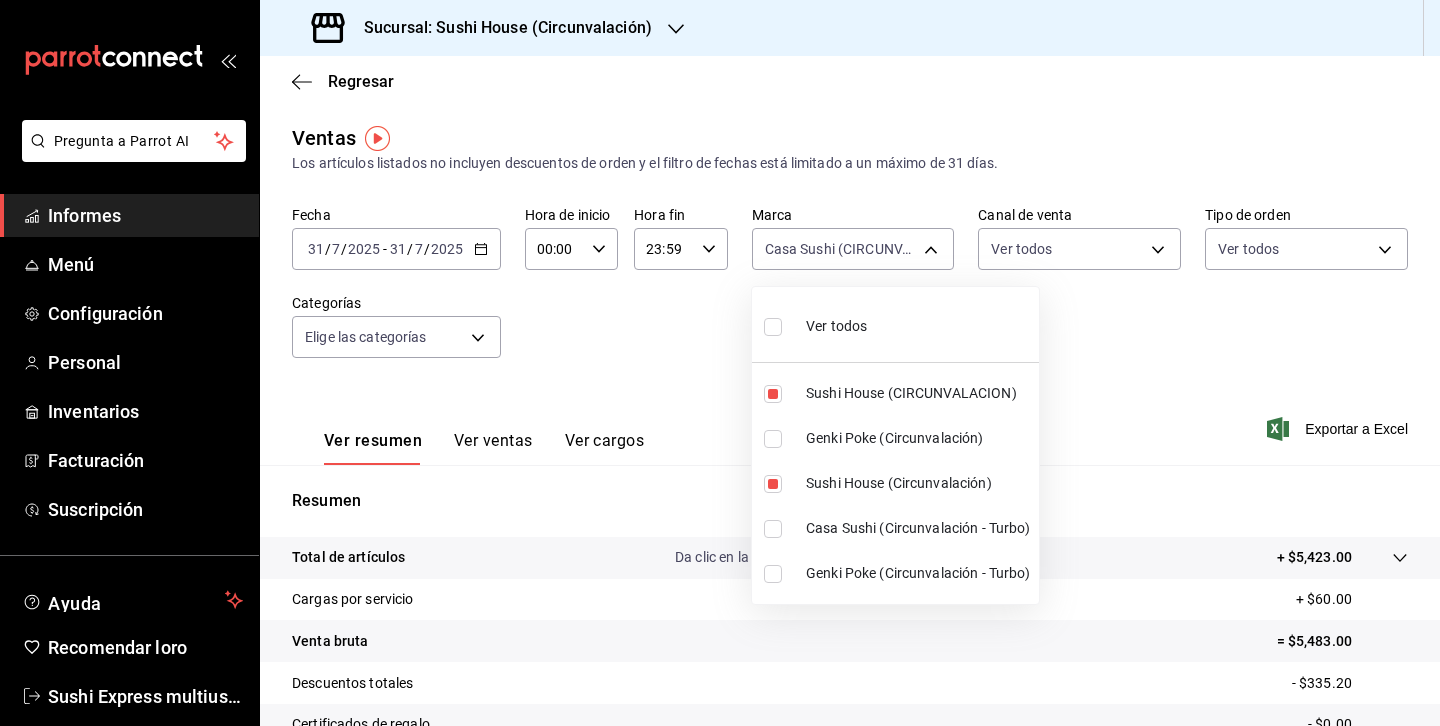 click at bounding box center [773, 529] 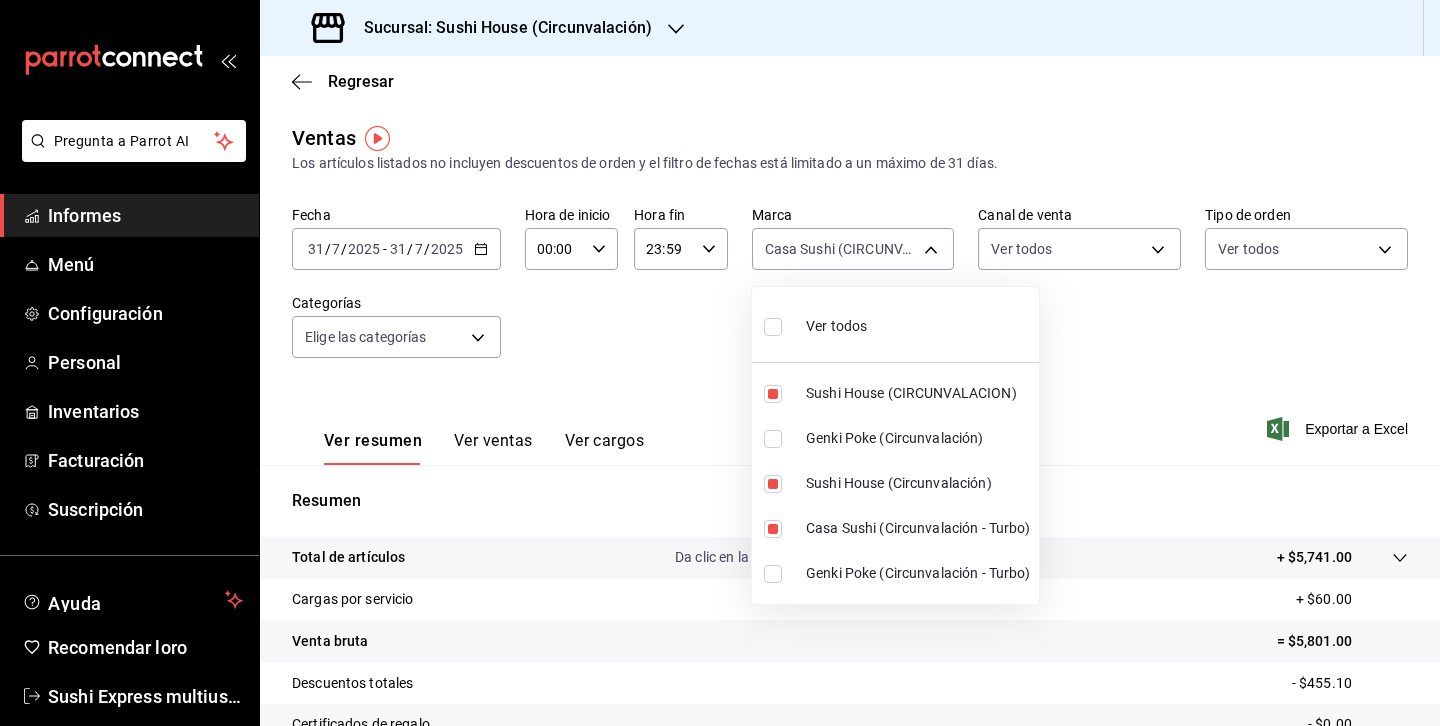click at bounding box center (720, 363) 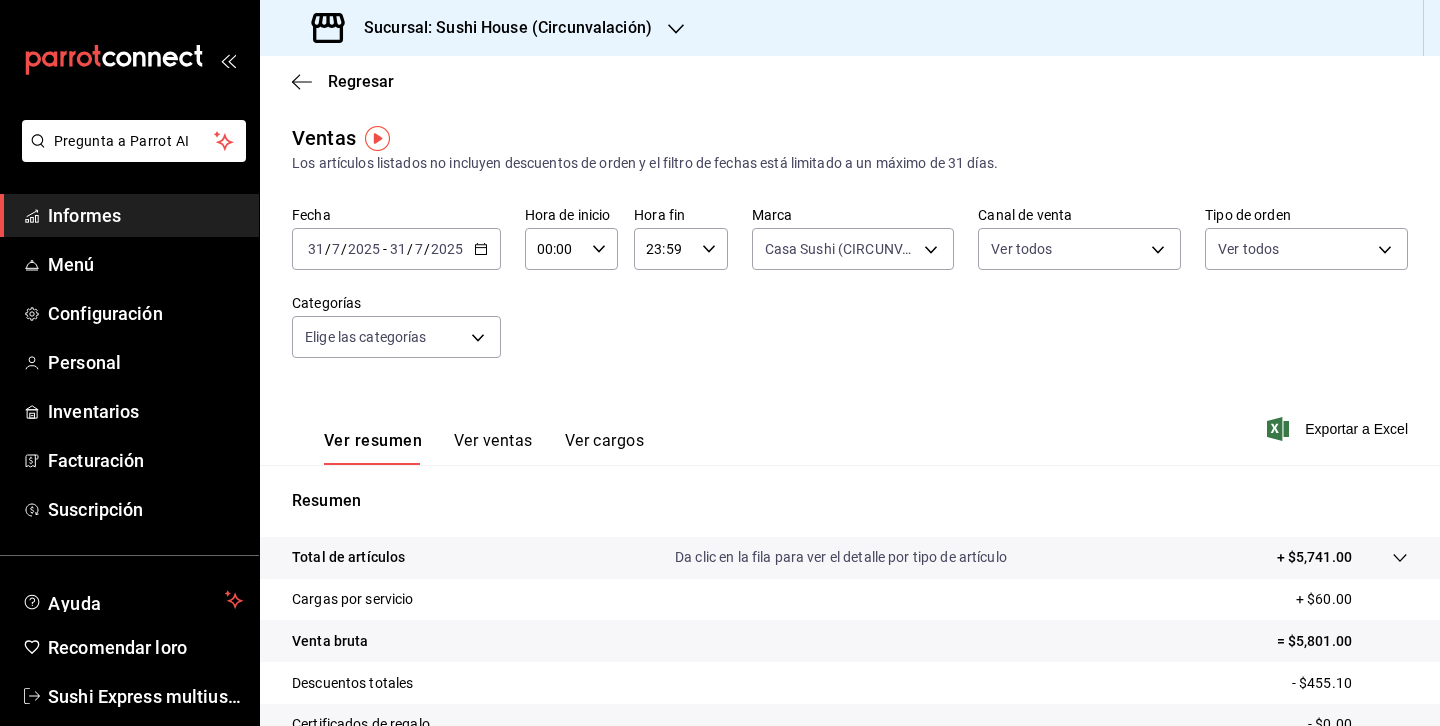 click on "Pregunta a Parrot AI Informes   Menú   Configuración   Personal   Inventarios   Facturación   Suscripción   Ayuda Recomendar loro   Sushi Express multiusuario   Sugerir nueva función   Sucursal: Sushi House (Circunvalación) Regresar Ventas Los artículos listados no incluyen descuentos de orden y el filtro de fechas está limitado a un máximo de 31 días. Fecha 2025-07-31 31 / 7 / 2025 - 2025-07-31 31 / 7 / 2025 Hora de inicio 00:00 Hora de inicio Hora fin 23:59 Hora fin Marca Casa Sushi (CIRCUNVALACION), Casa Sushi (Circunvalación), Casa Sushi (Circunvalación - Turbo) 008c5d3d-b97f-4c42-84c9-32fafe09cf73,8026c63e-ba37-48ec-9c64-f966d110f157,c06789b6-9ec5-4b21-9f21-3e32997756f8 Canal de venta Ver todos Tipo de orden Ver todos Categorías Elige las categorías Ver resumen Ver ventas Ver cargos Exportar a Excel Resumen Total de artículos Da clic en la fila para ver el detalle por tipo de artículo + $5,741.00 Cargas por servicio + $60.00 Venta bruta = $5,801.00 Descuentos totales - $455.10 - $0.00" at bounding box center (720, 363) 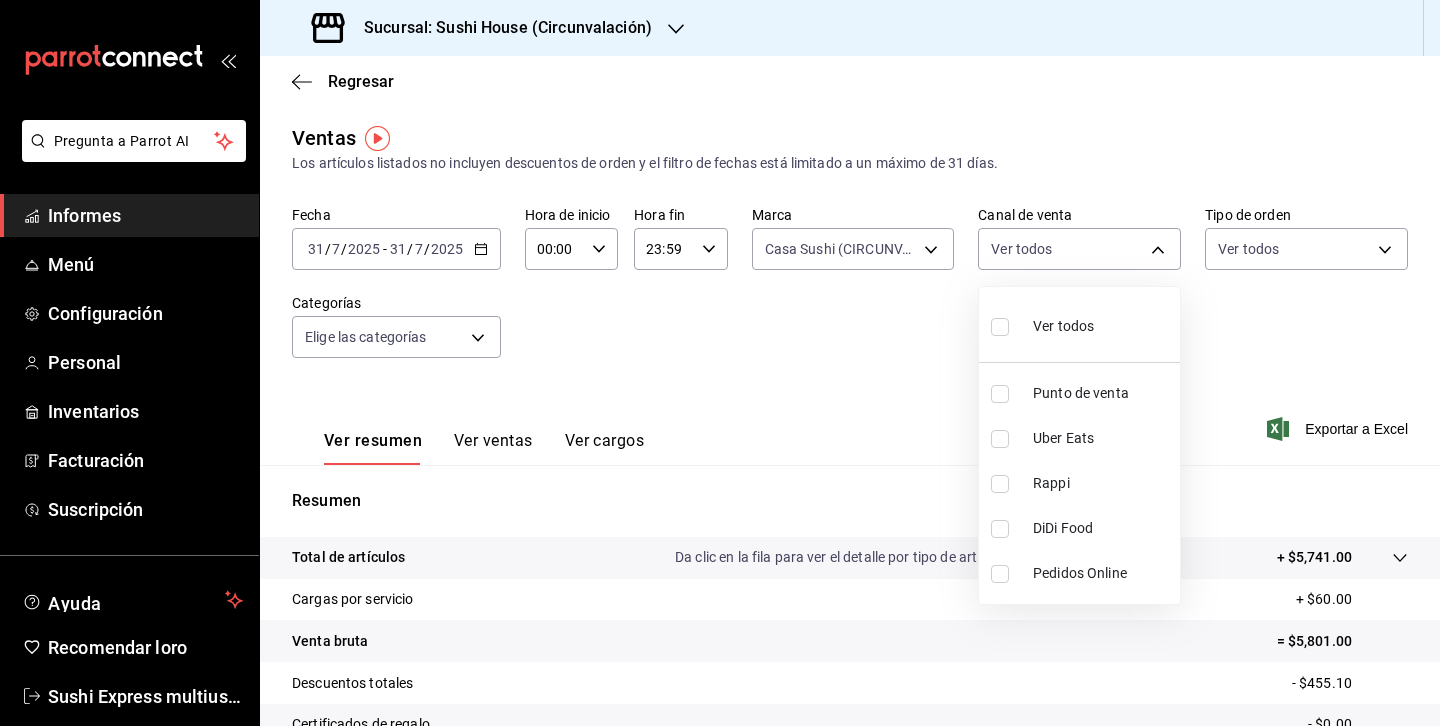 click at bounding box center [1000, 529] 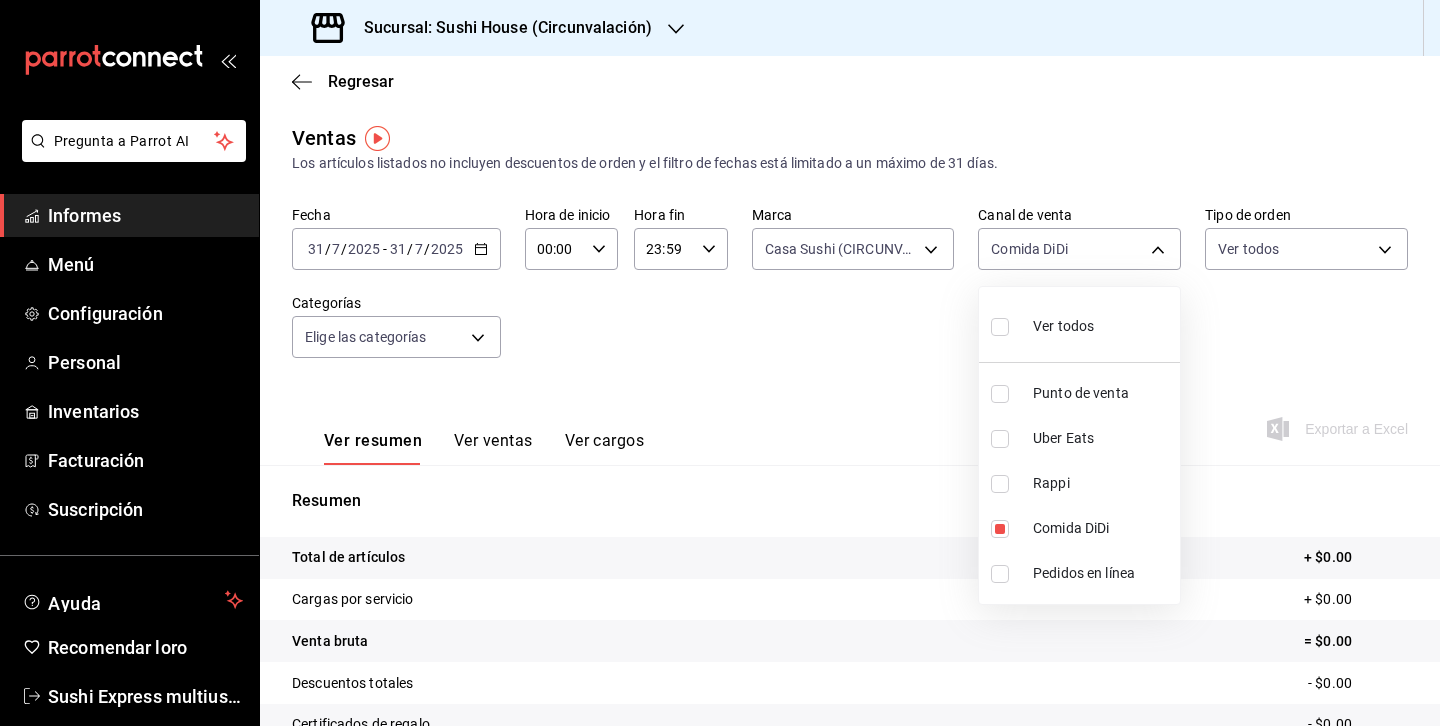 click at bounding box center [720, 363] 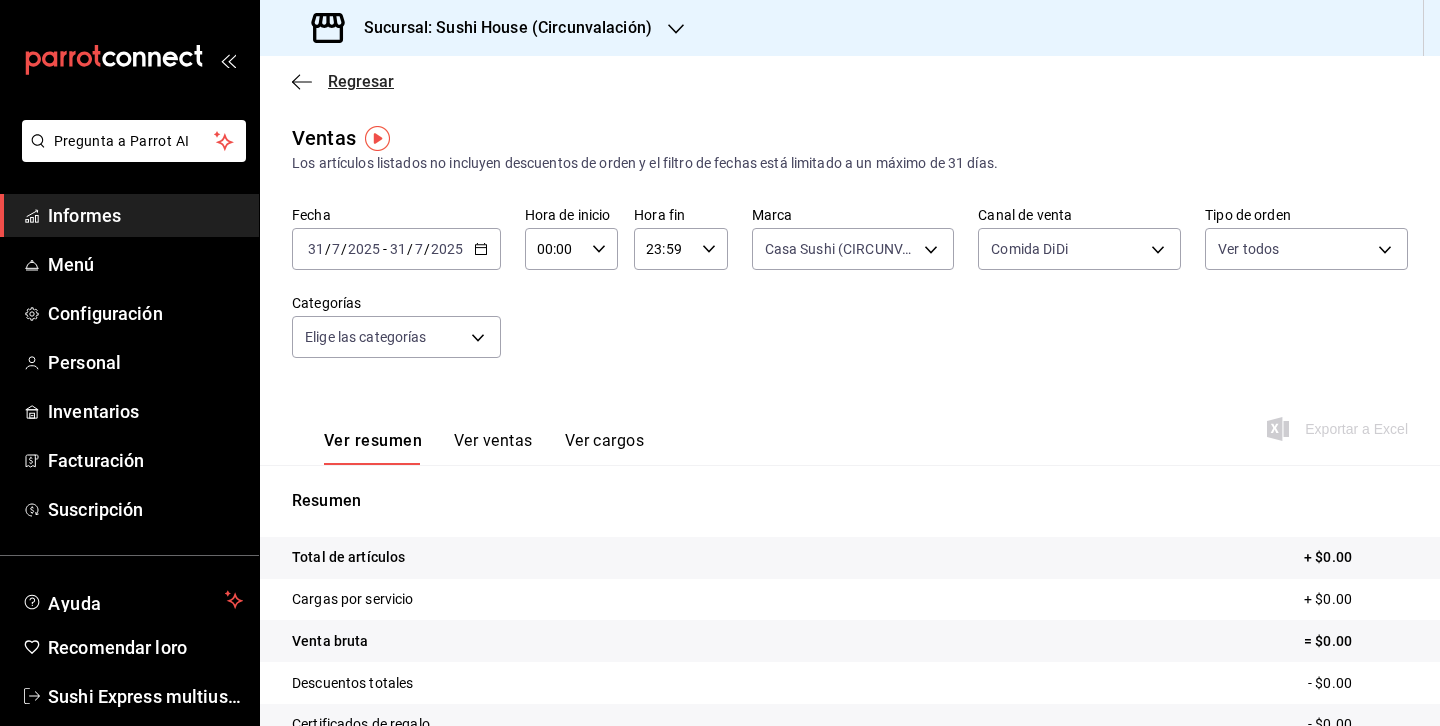 click 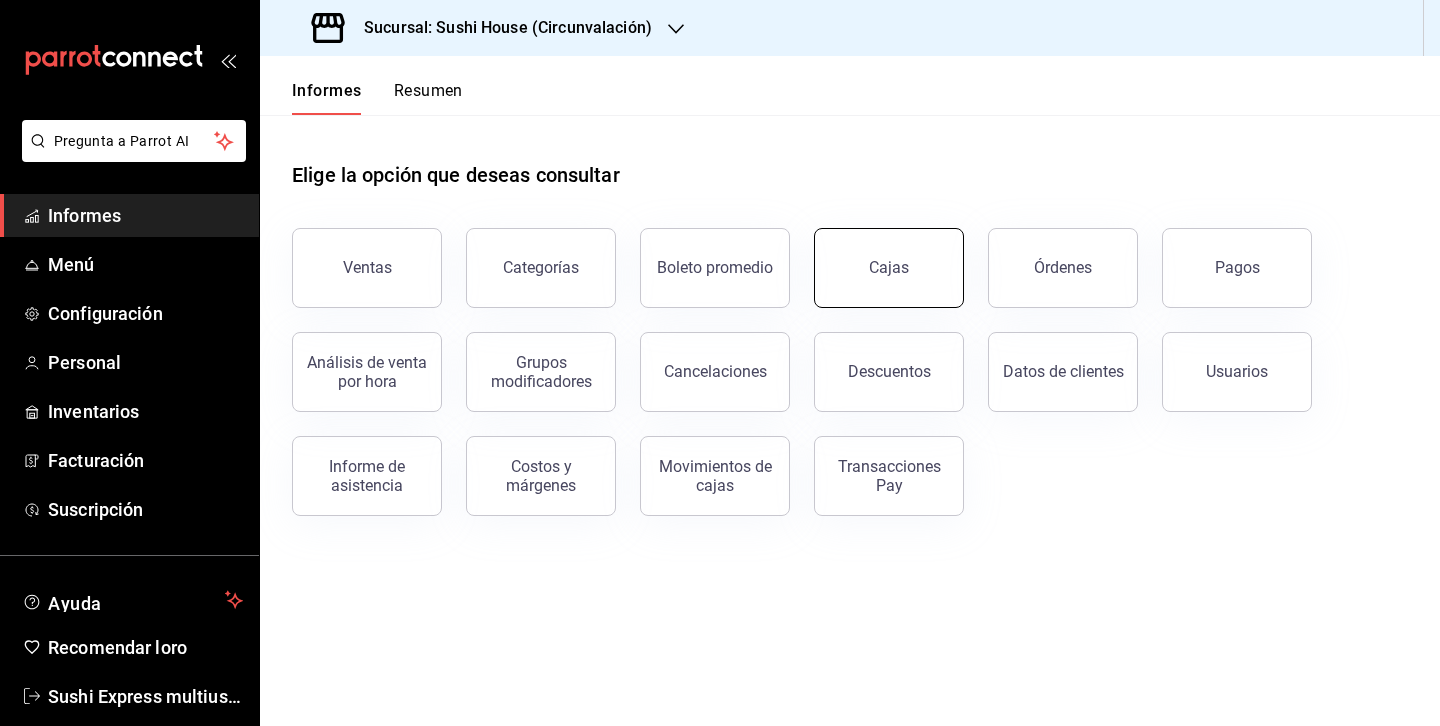 click on "Cajas" at bounding box center (889, 267) 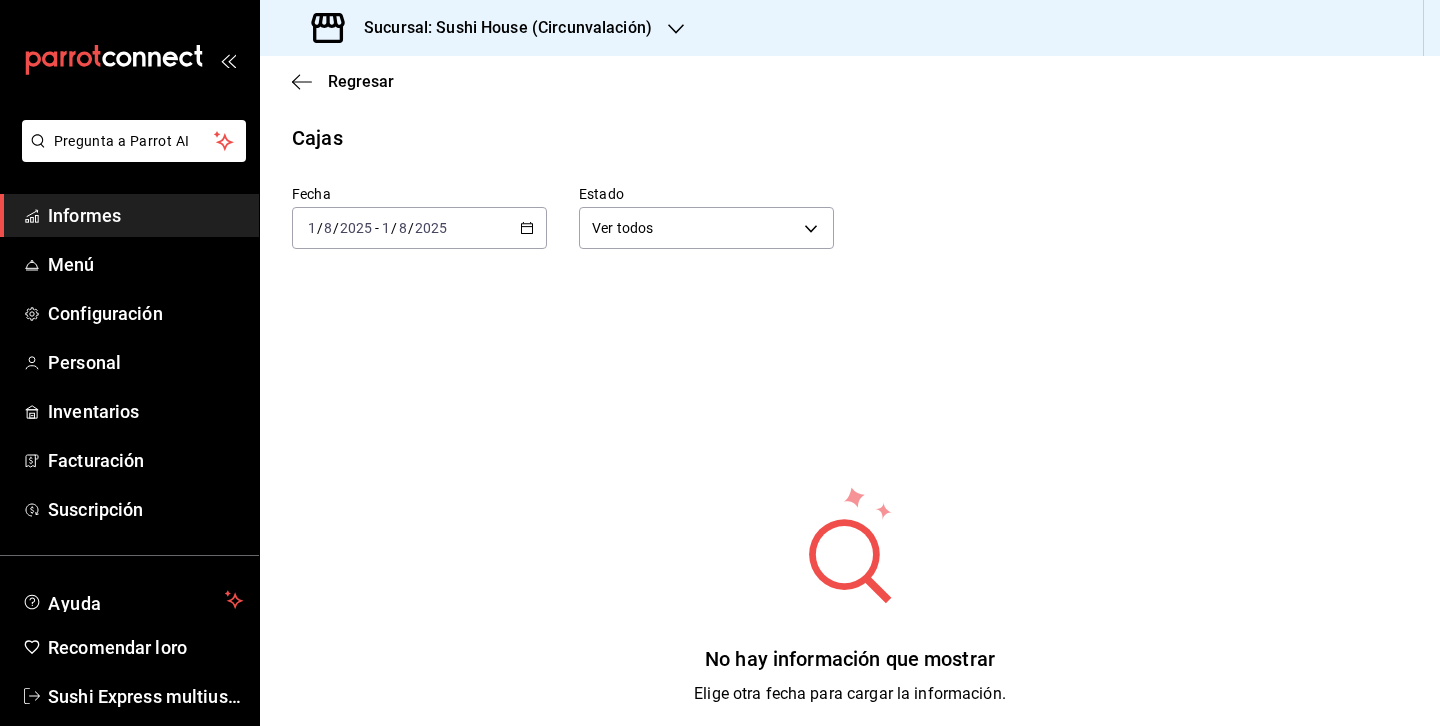 click 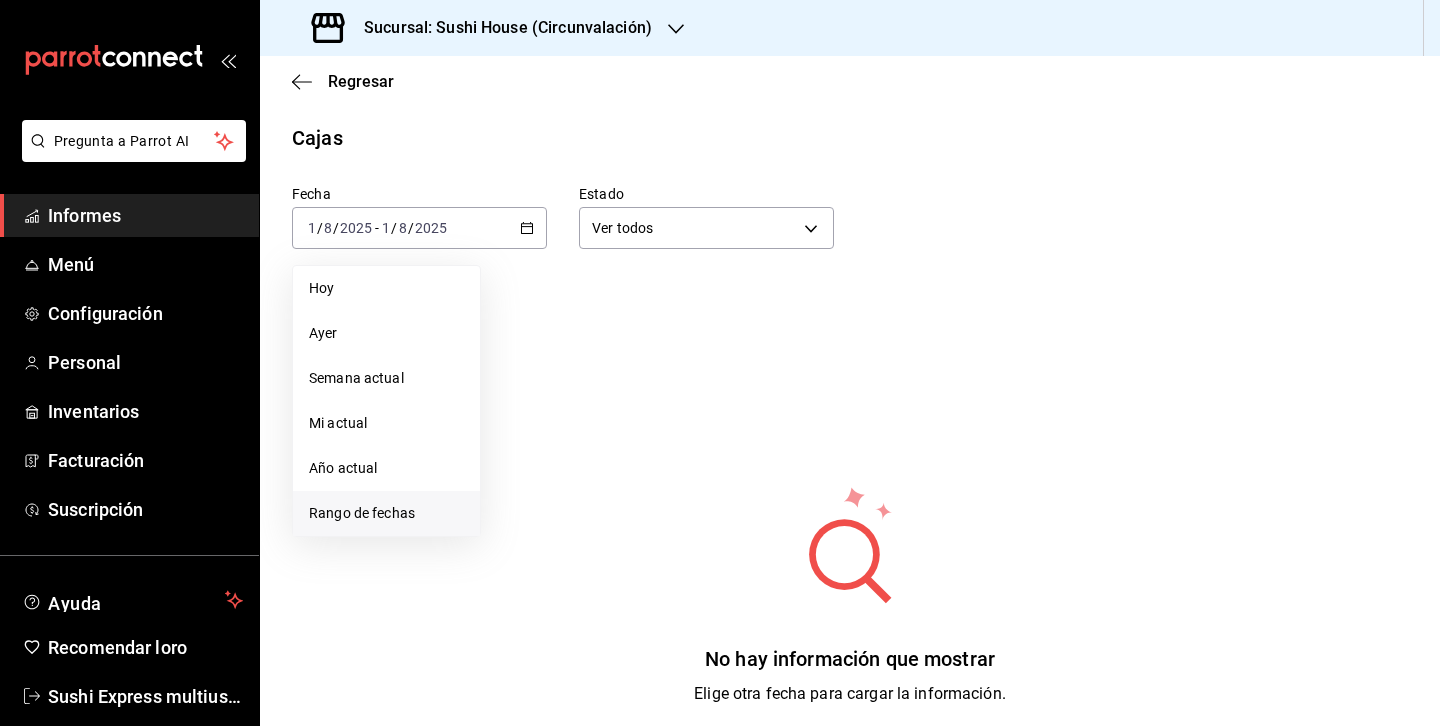 click on "Rango de fechas" at bounding box center (362, 513) 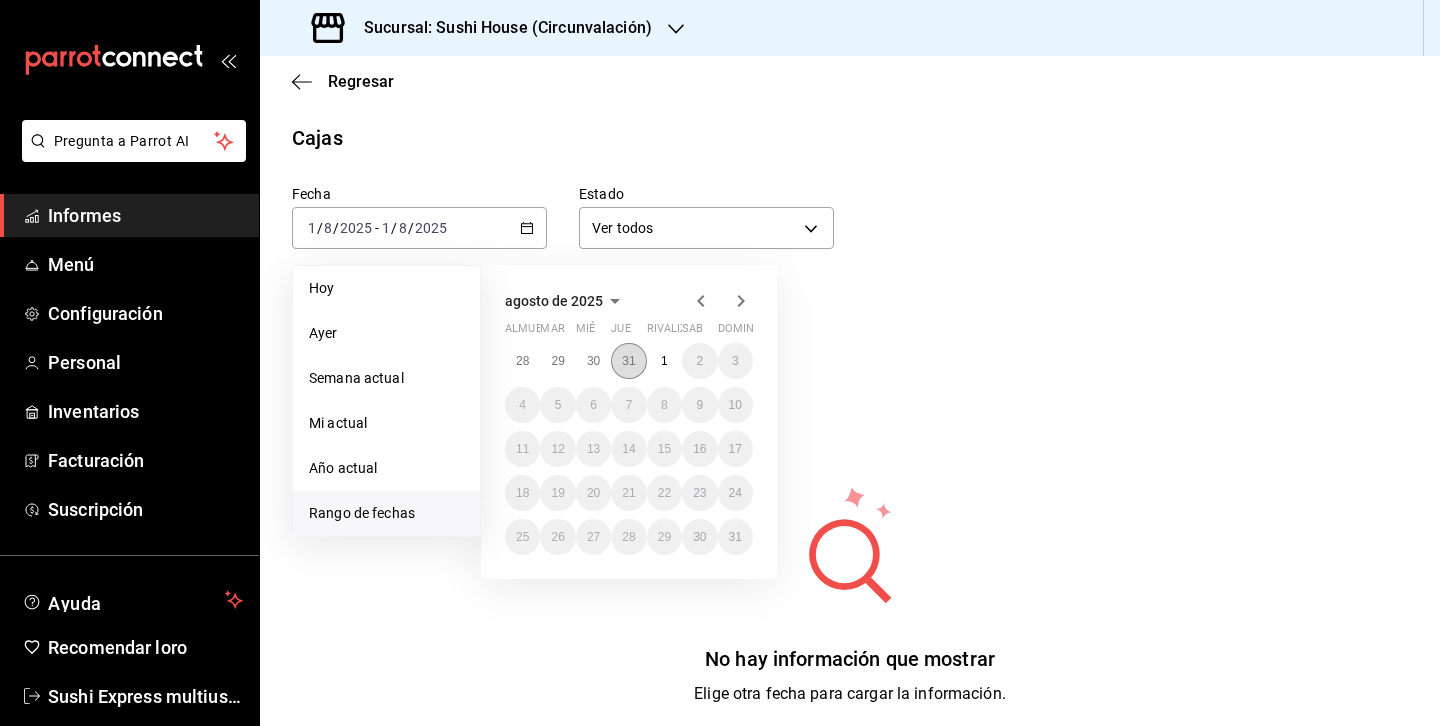 click on "31" at bounding box center (628, 361) 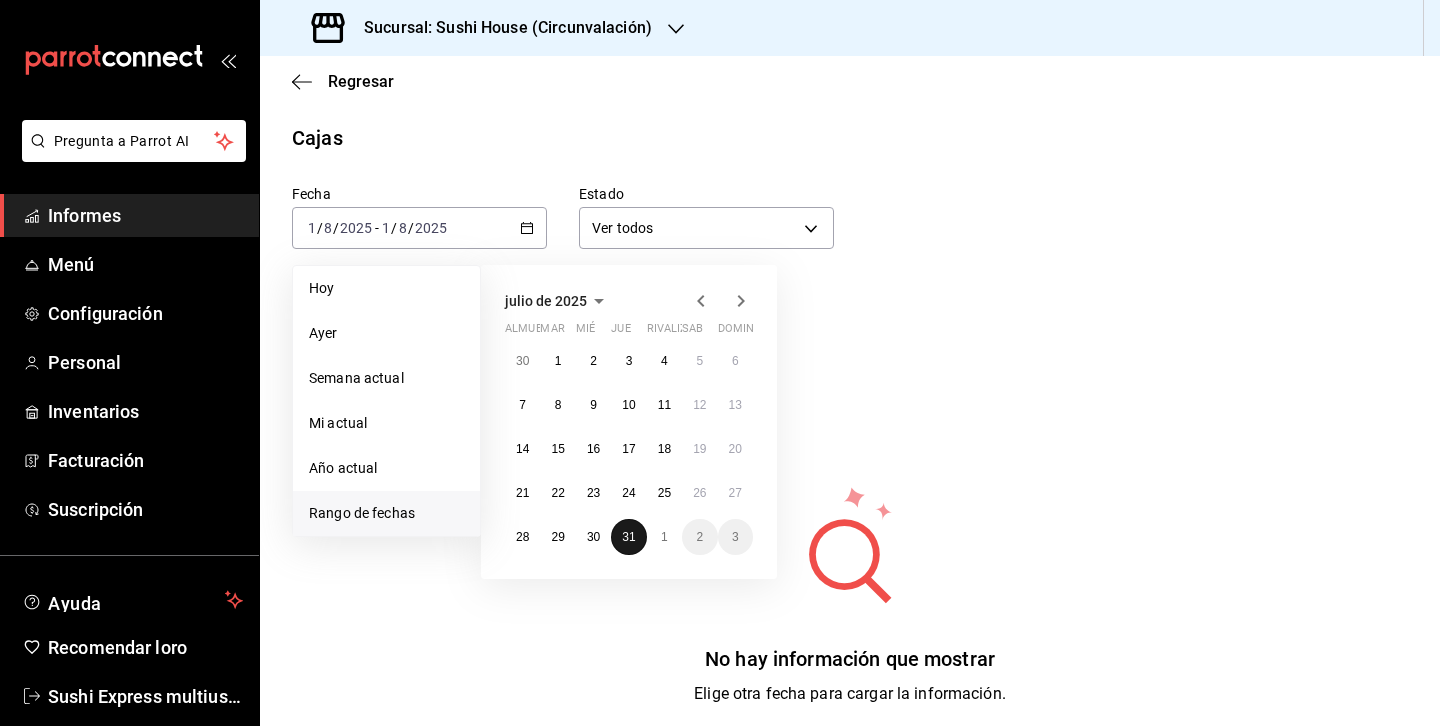 click on "31" at bounding box center [628, 537] 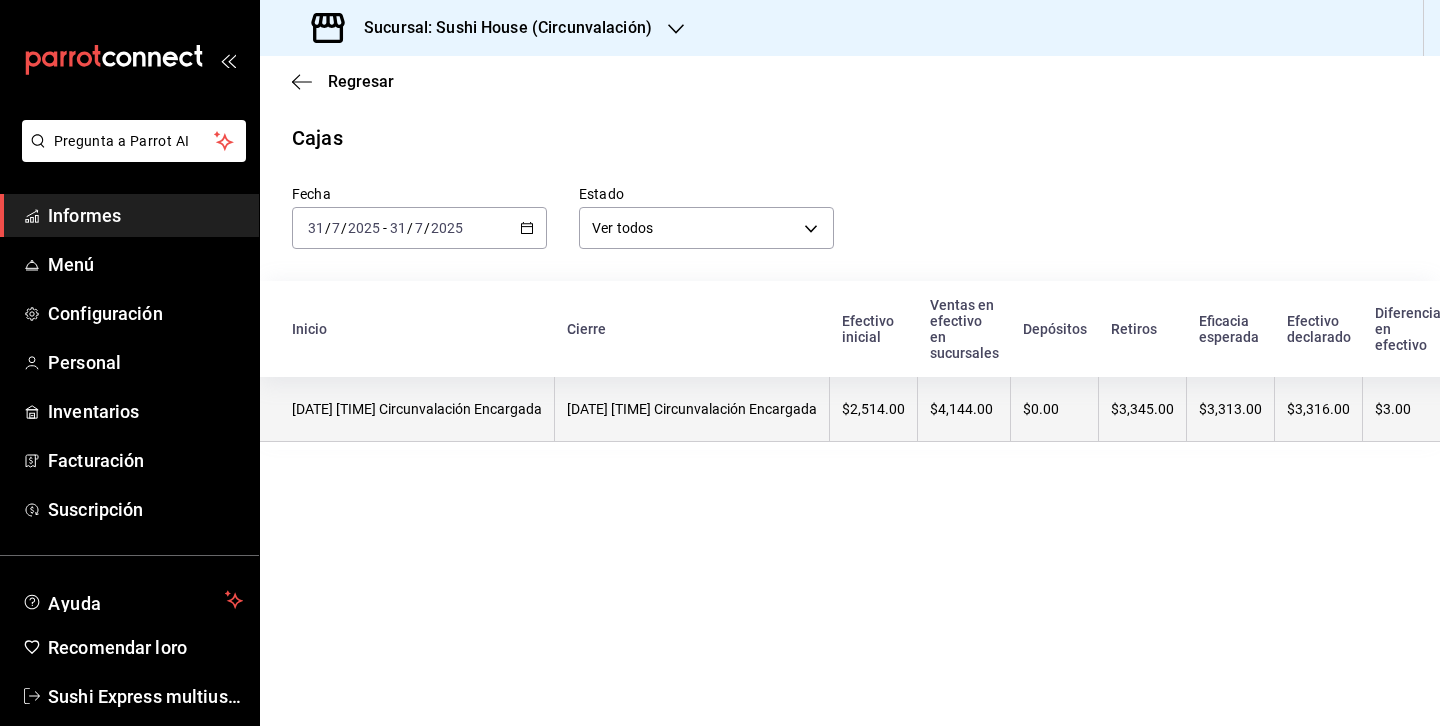 click on "31/07/2025 23:05:38 Circunvalación Encargada" at bounding box center [692, 409] 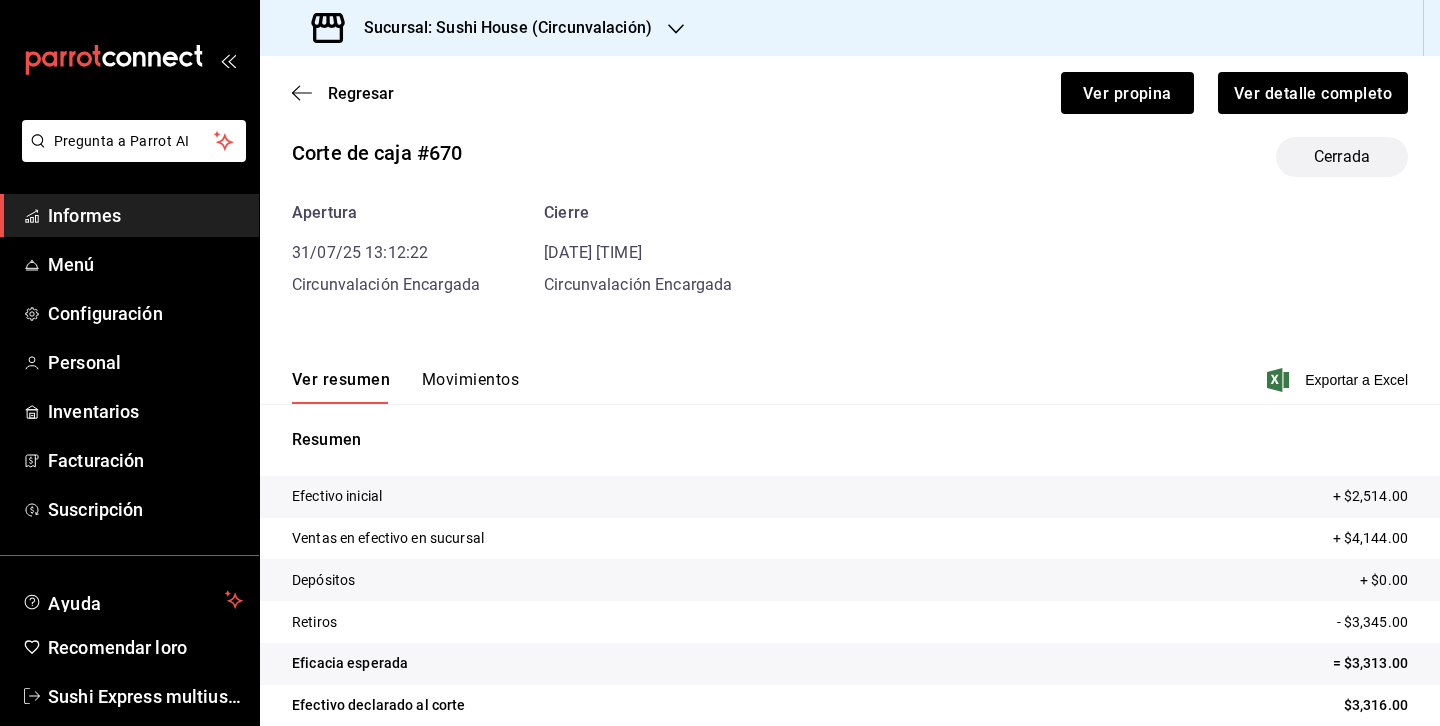 scroll, scrollTop: 20, scrollLeft: 0, axis: vertical 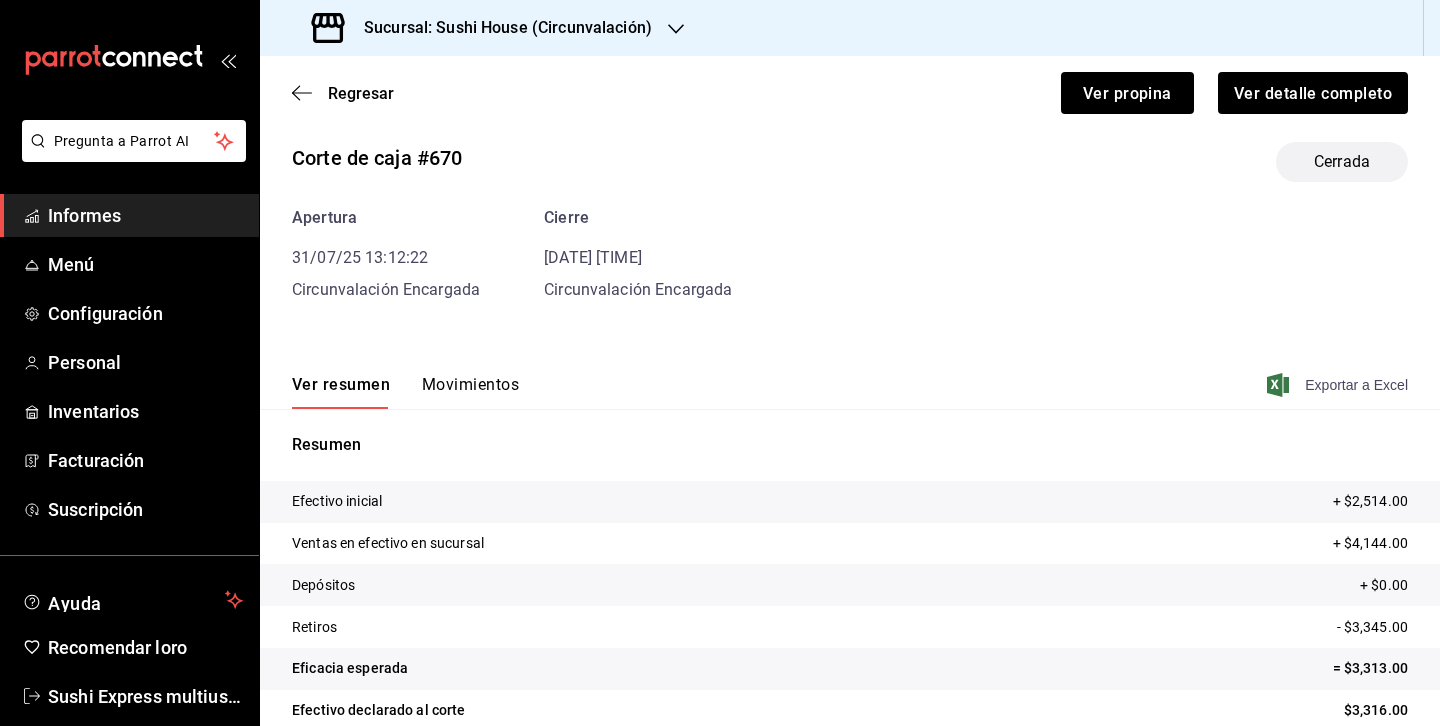 click on "Exportar a Excel" at bounding box center (1356, 385) 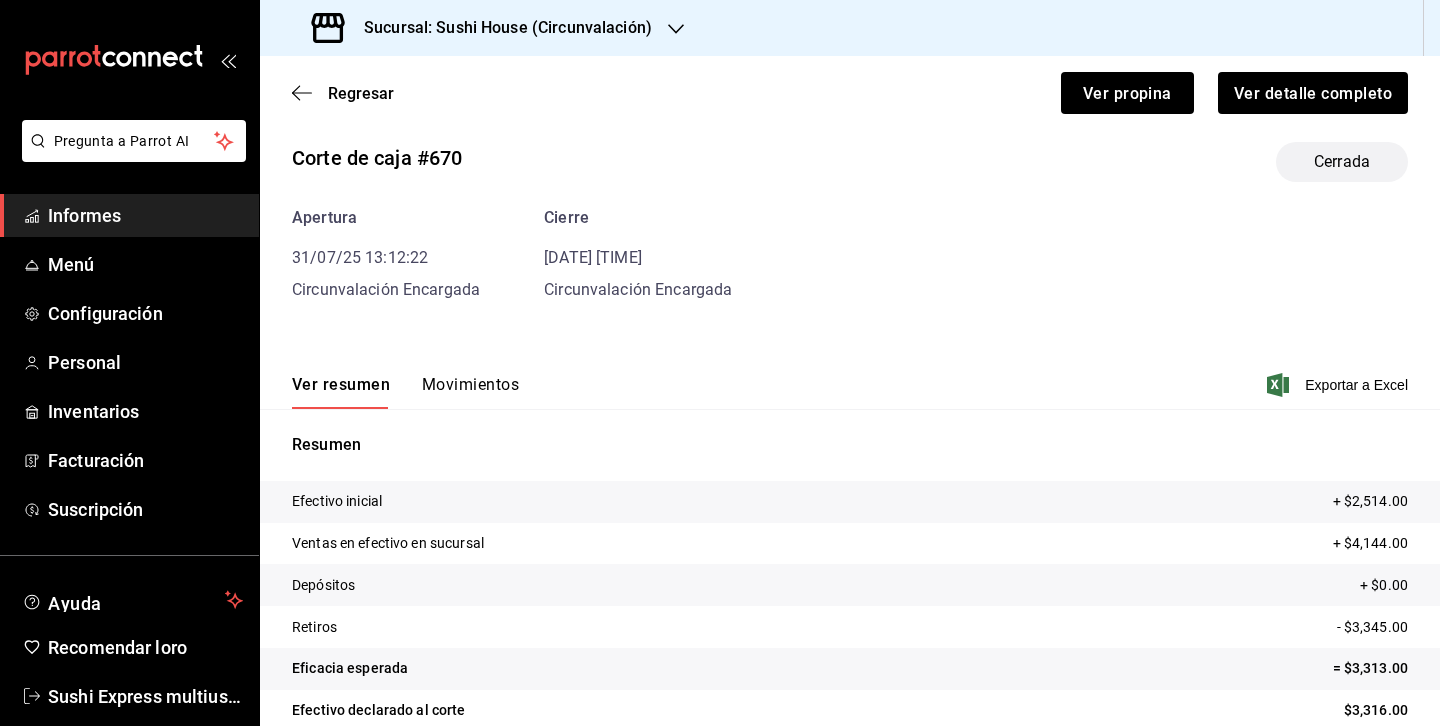 click on "Movimientos" at bounding box center [470, 384] 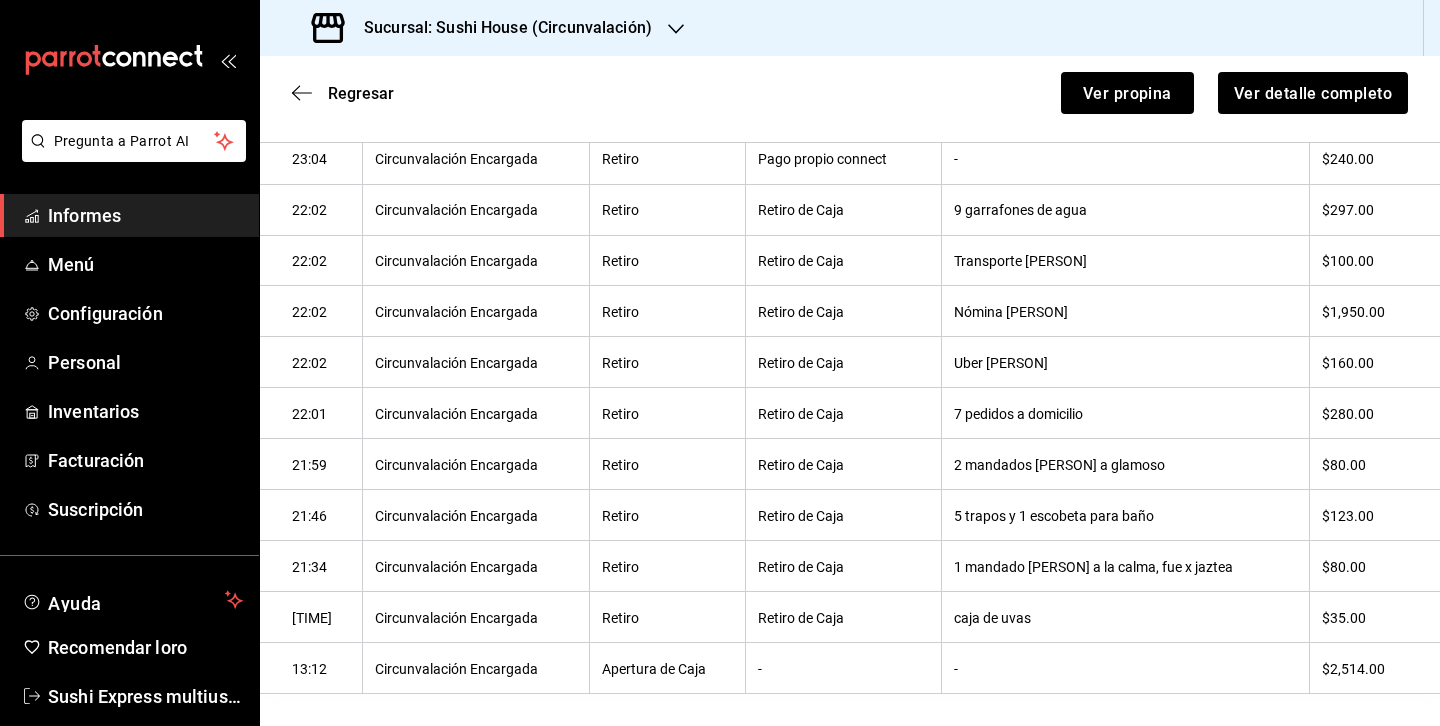 scroll, scrollTop: 449, scrollLeft: 0, axis: vertical 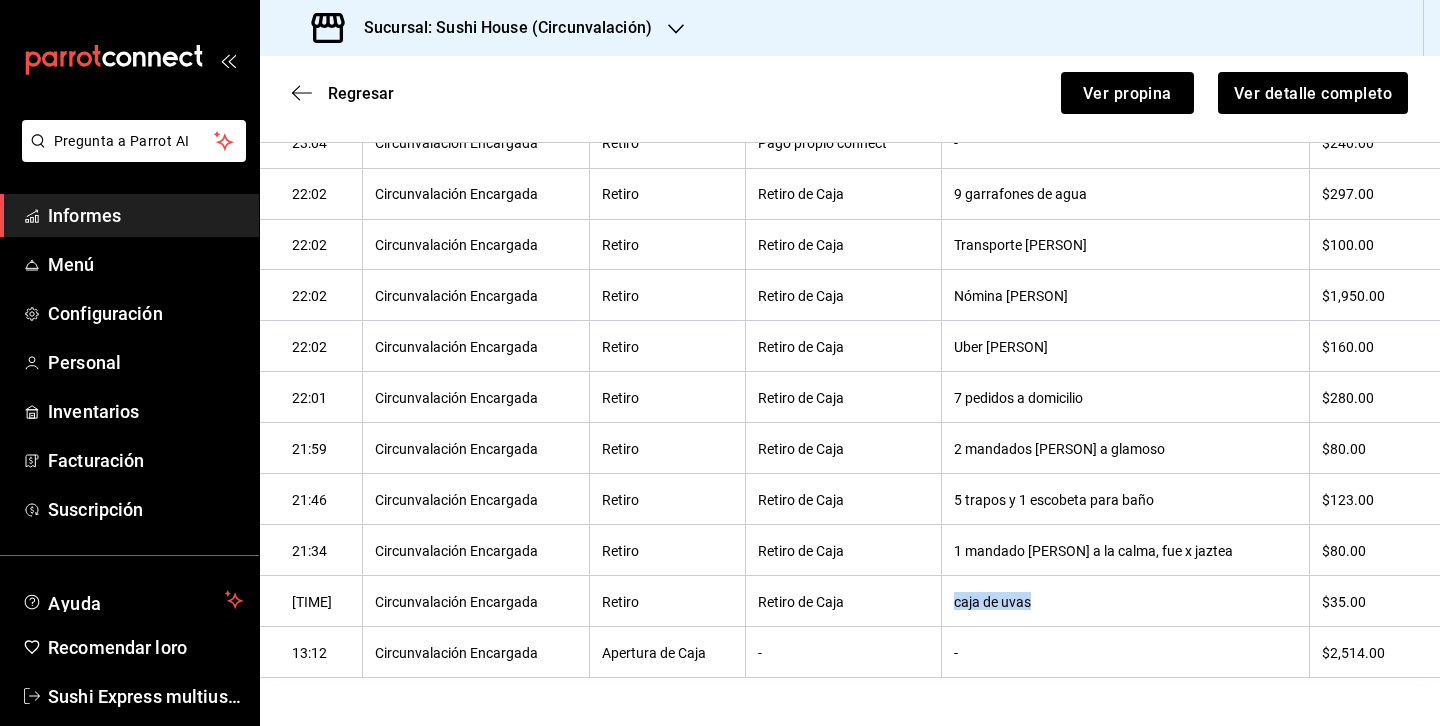 drag, startPoint x: 975, startPoint y: 605, endPoint x: 1065, endPoint y: 620, distance: 91.24144 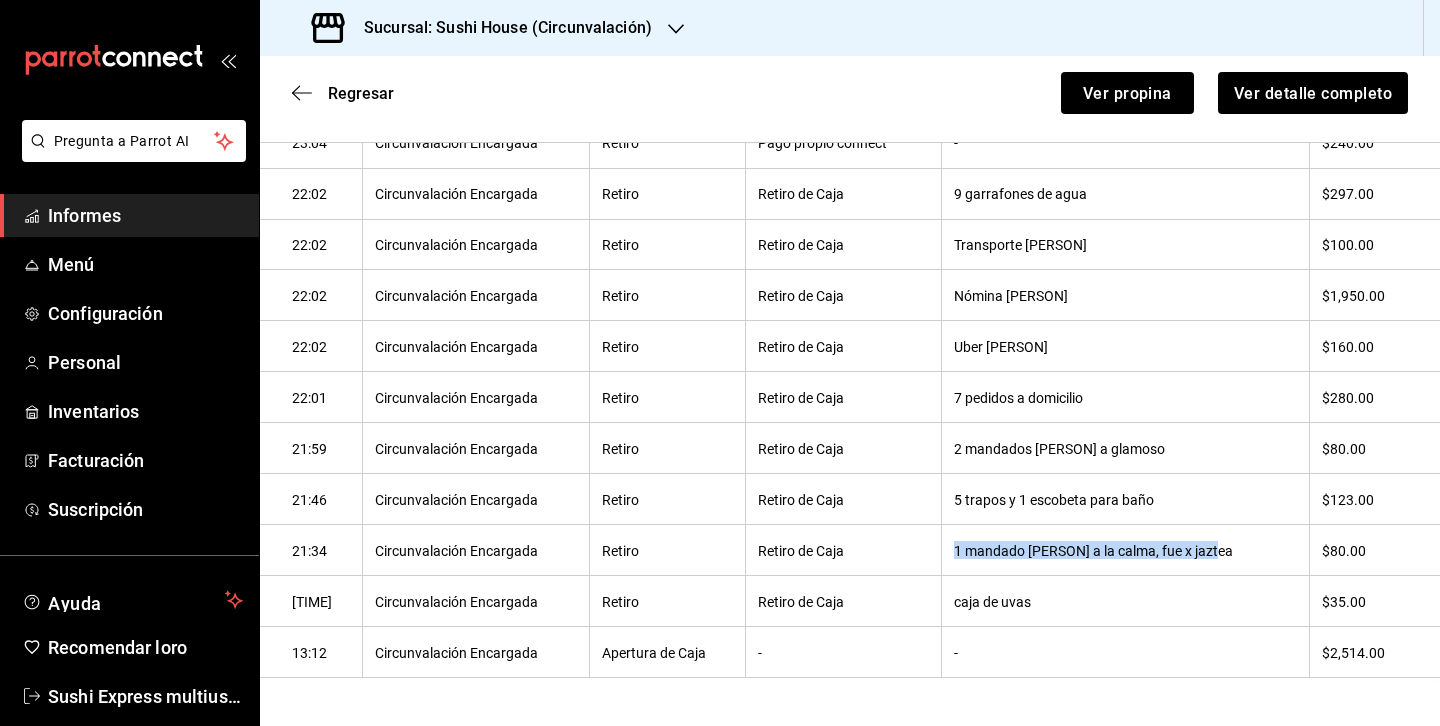 drag, startPoint x: 977, startPoint y: 552, endPoint x: 1228, endPoint y: 572, distance: 251.79555 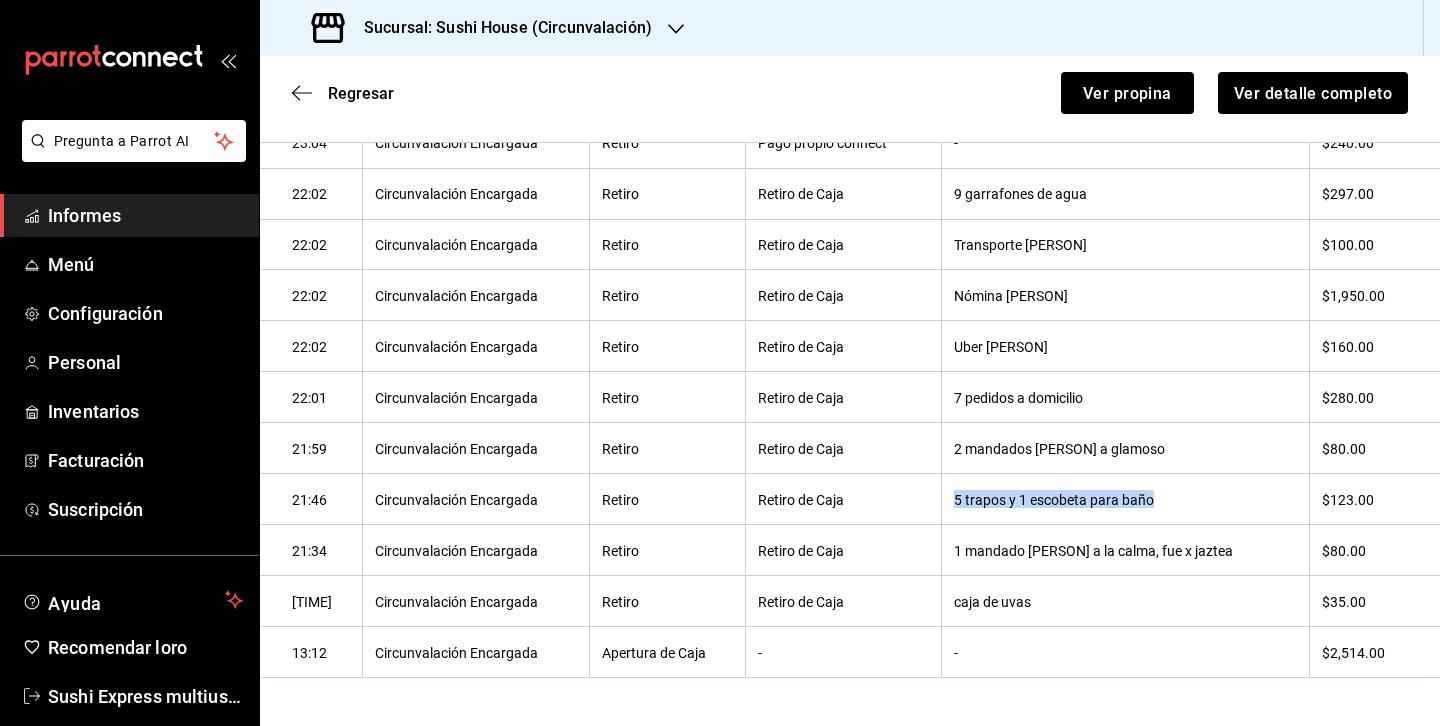 drag, startPoint x: 976, startPoint y: 502, endPoint x: 1177, endPoint y: 512, distance: 201.2486 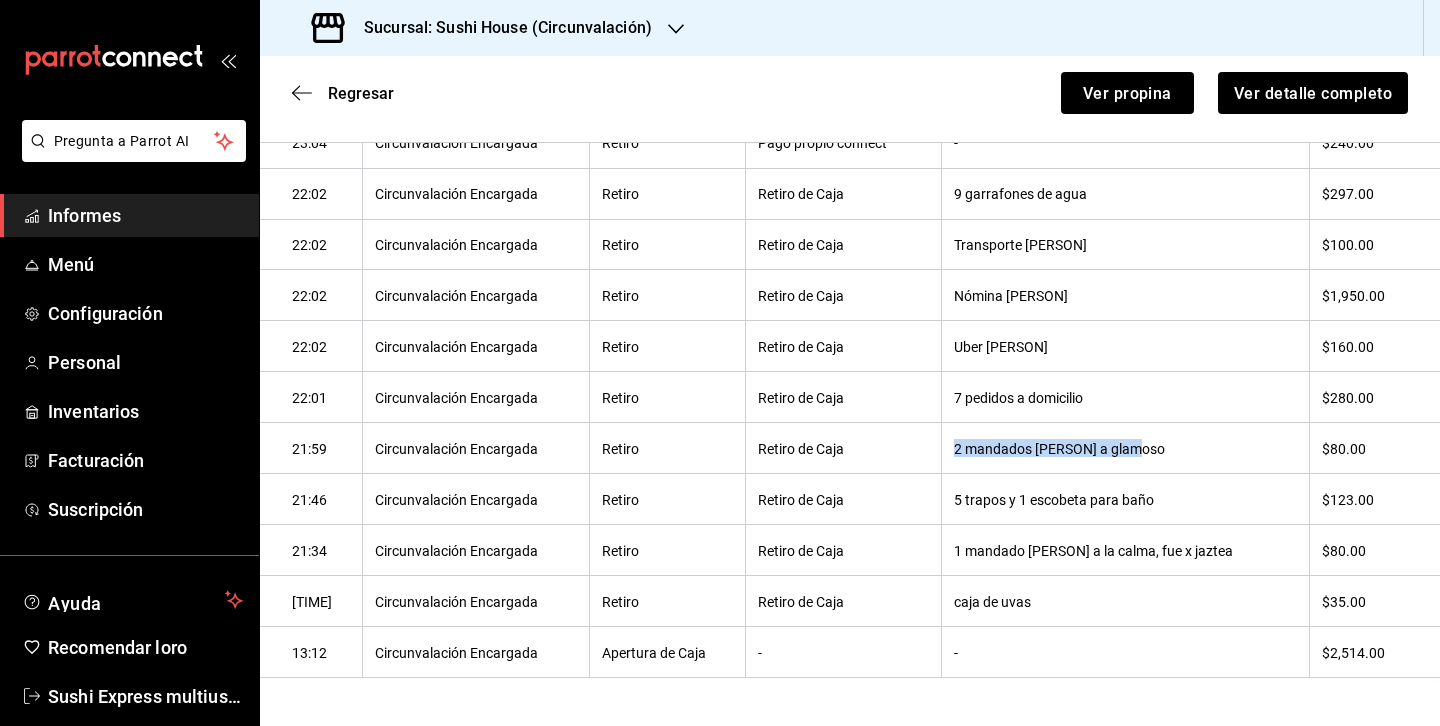 drag, startPoint x: 975, startPoint y: 445, endPoint x: 1205, endPoint y: 448, distance: 230.01956 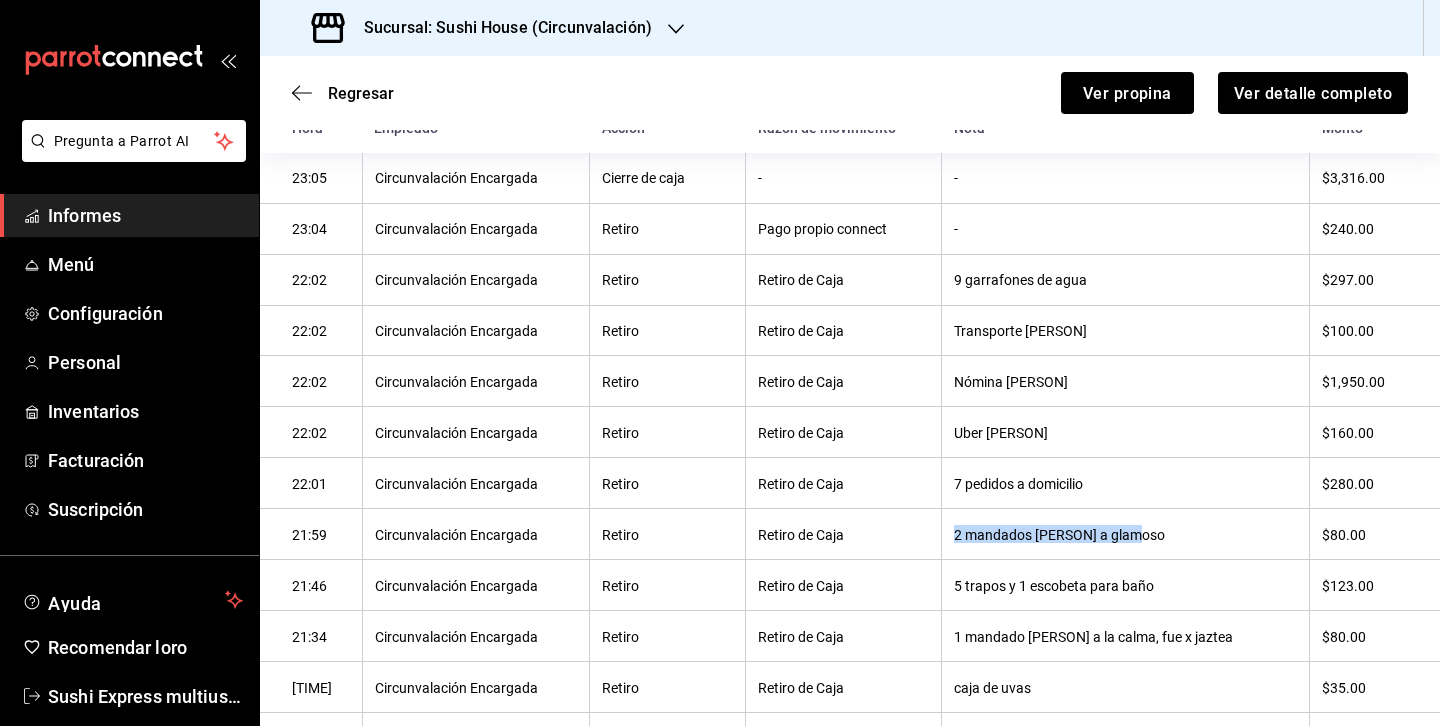 scroll, scrollTop: 324, scrollLeft: 0, axis: vertical 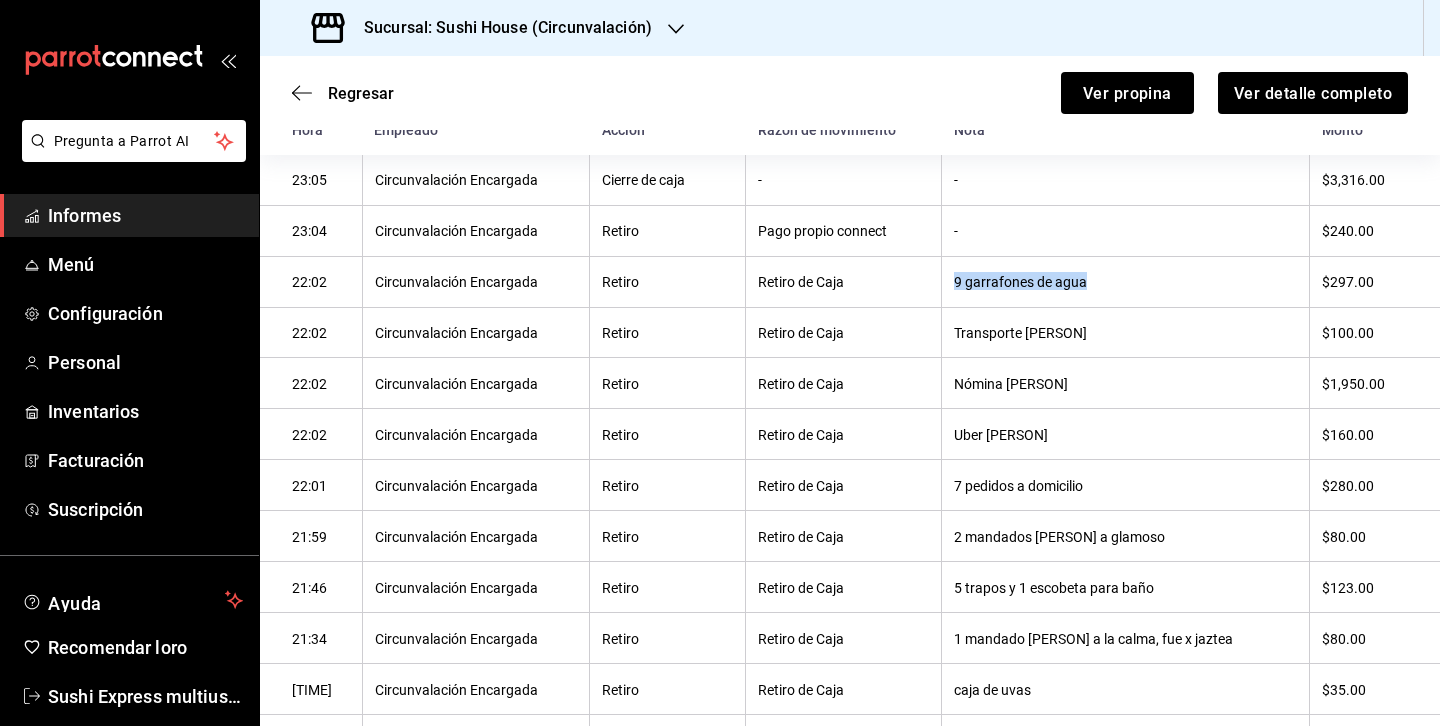 drag, startPoint x: 974, startPoint y: 281, endPoint x: 1116, endPoint y: 296, distance: 142.79005 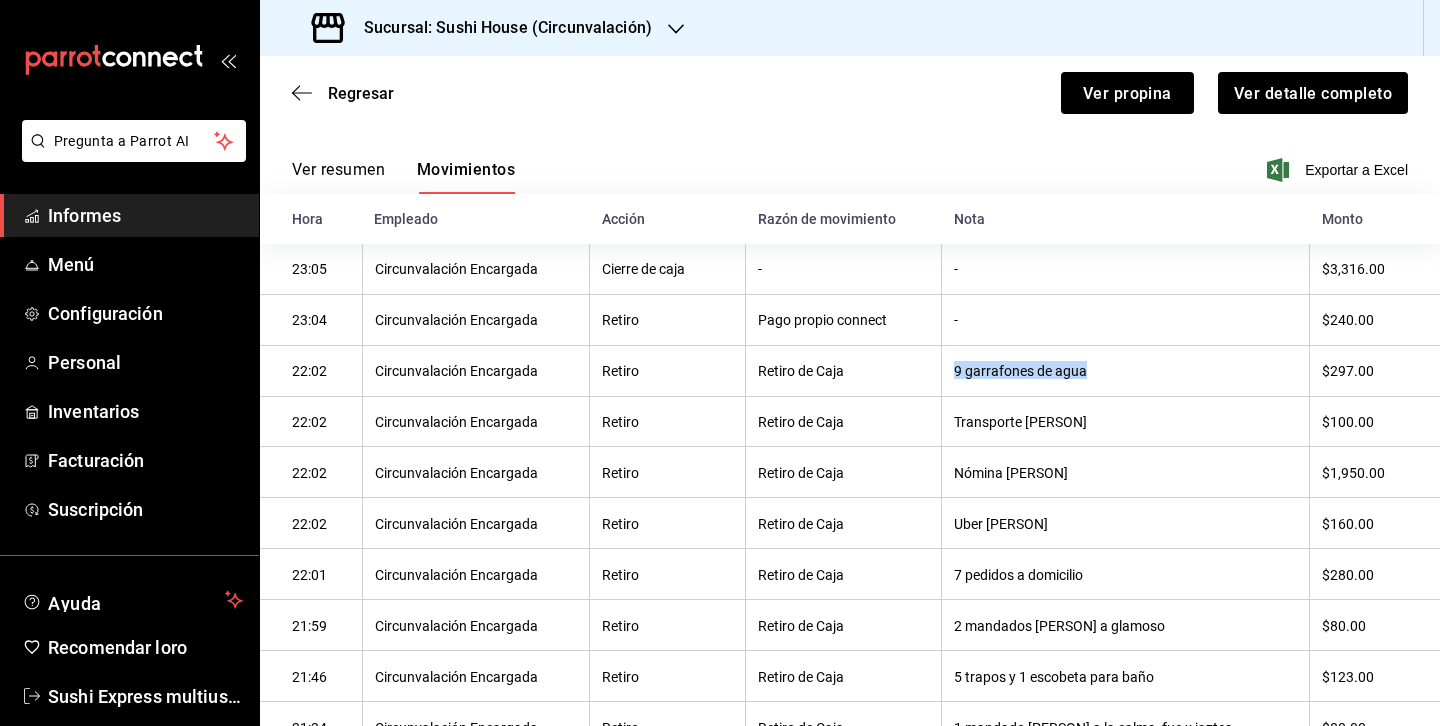 scroll, scrollTop: 240, scrollLeft: 0, axis: vertical 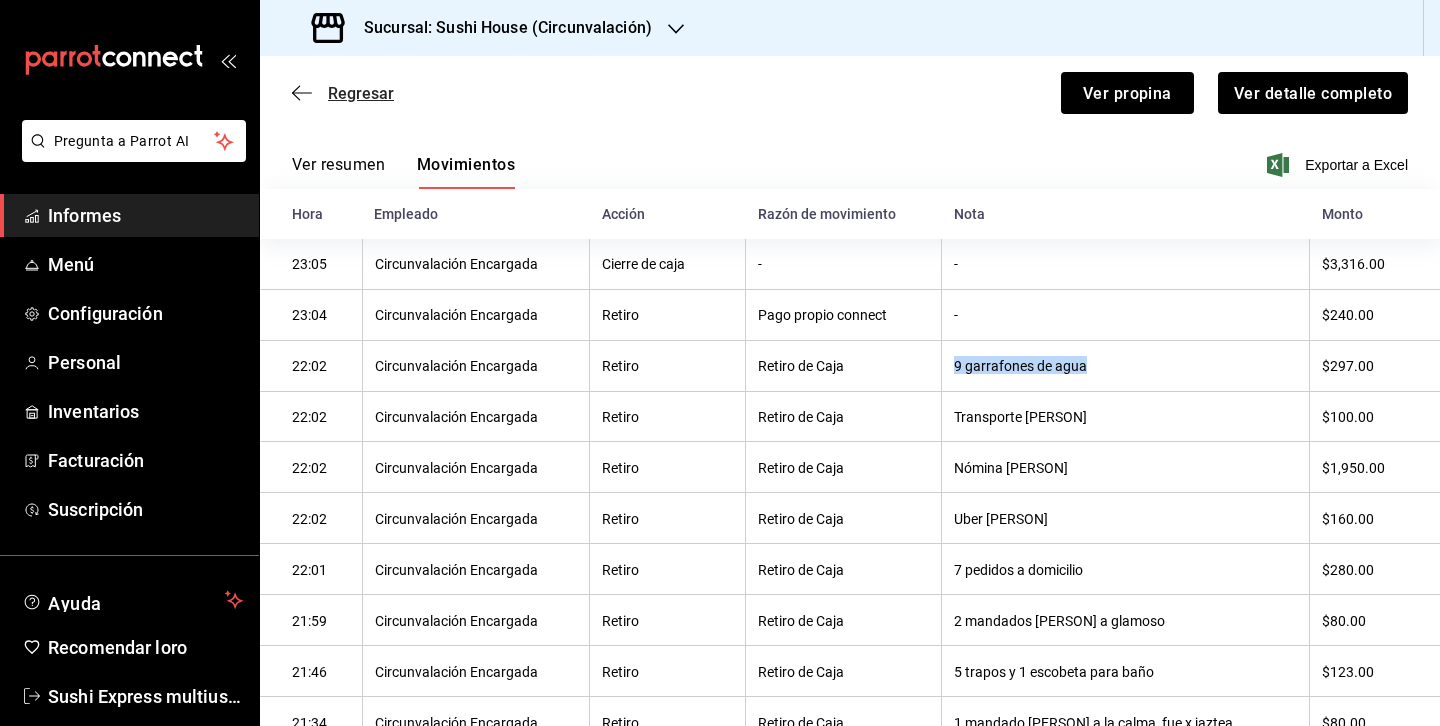 click 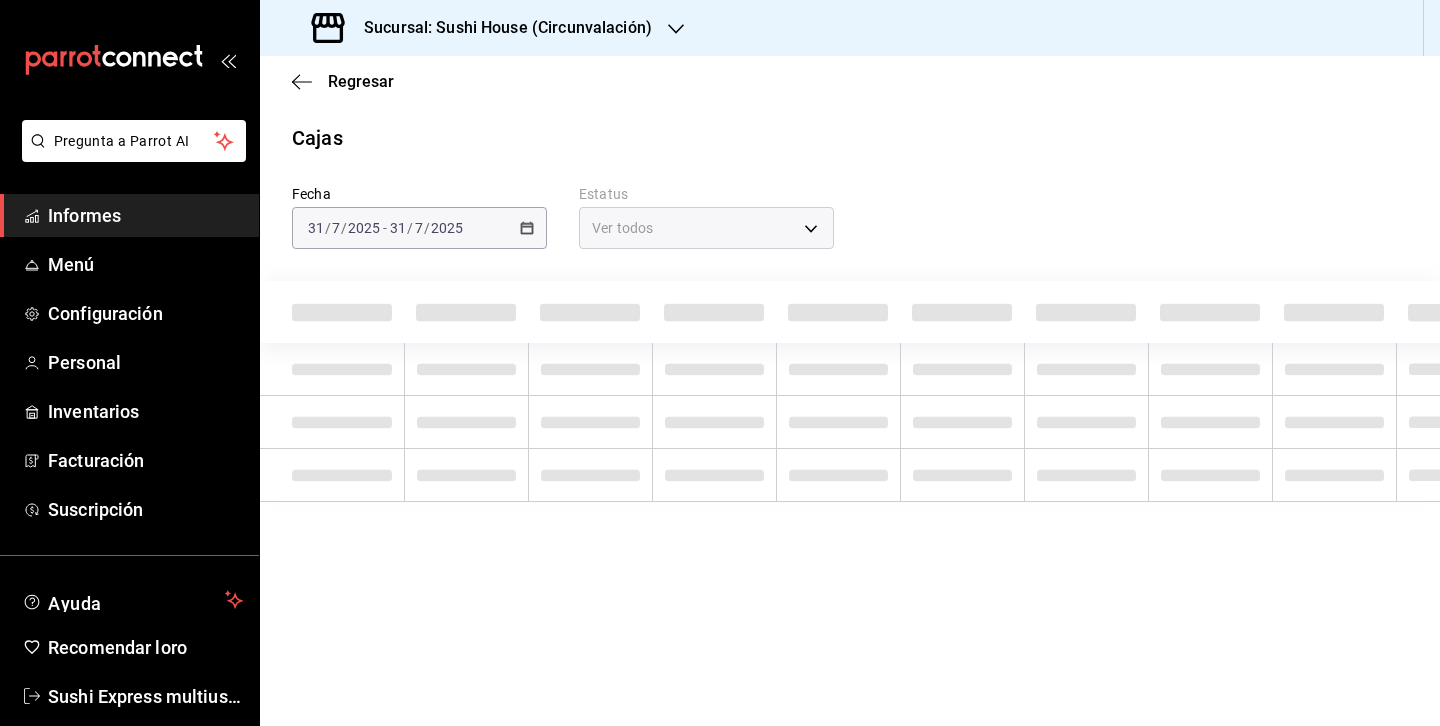 scroll, scrollTop: 0, scrollLeft: 0, axis: both 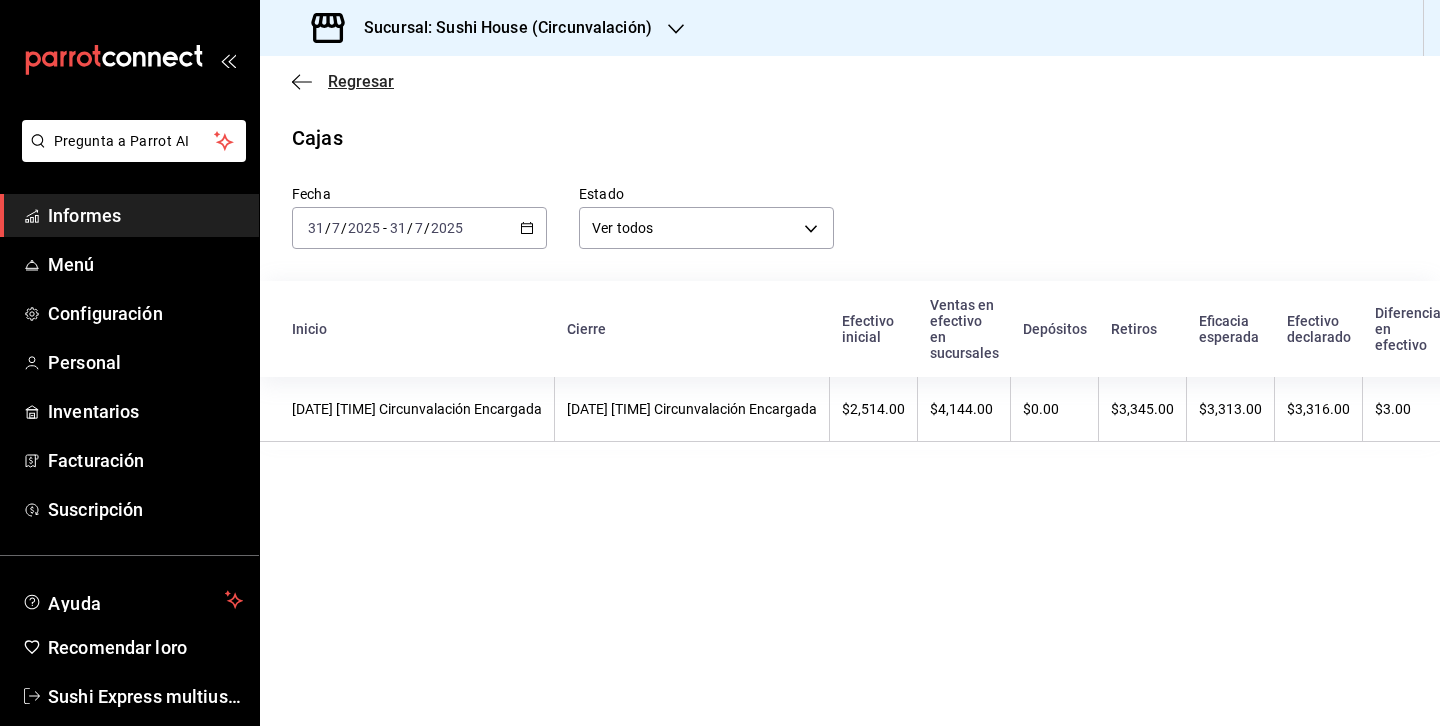click 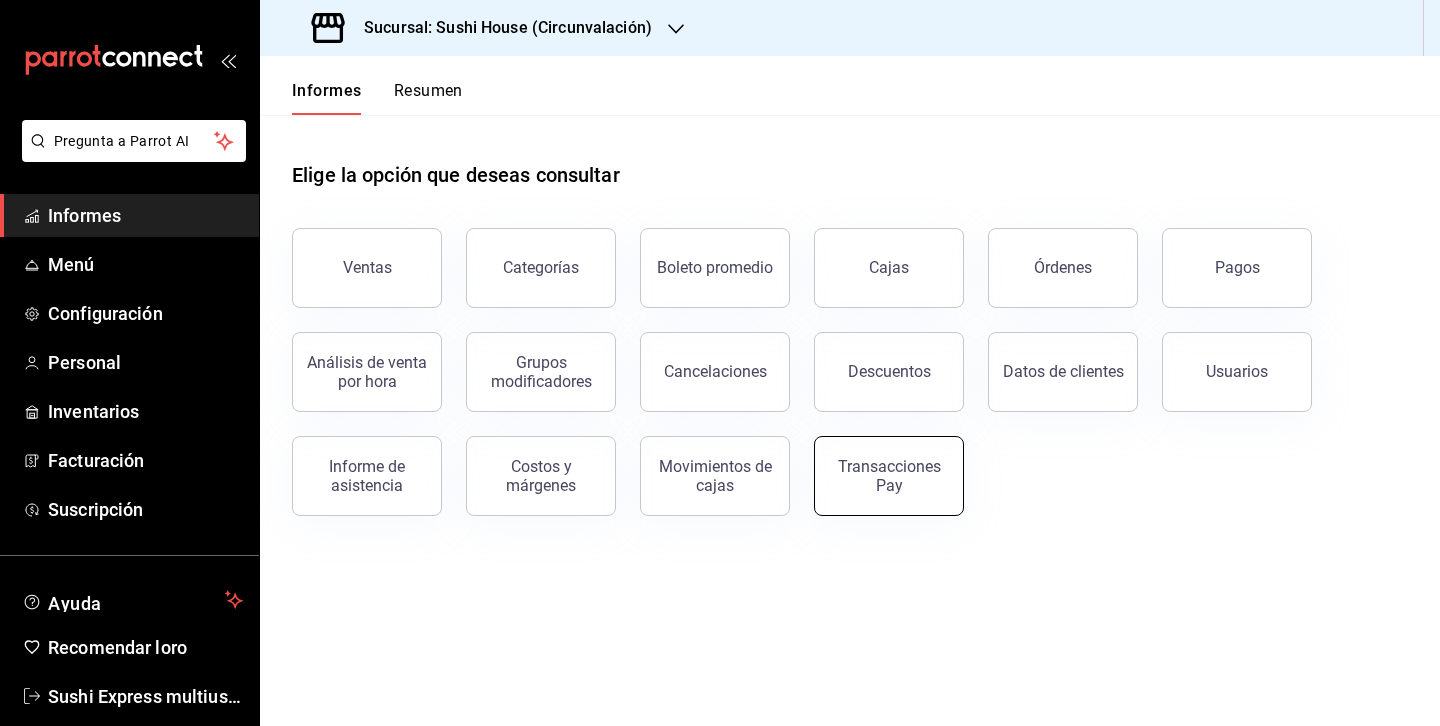 click on "Transacciones Pay" at bounding box center [889, 476] 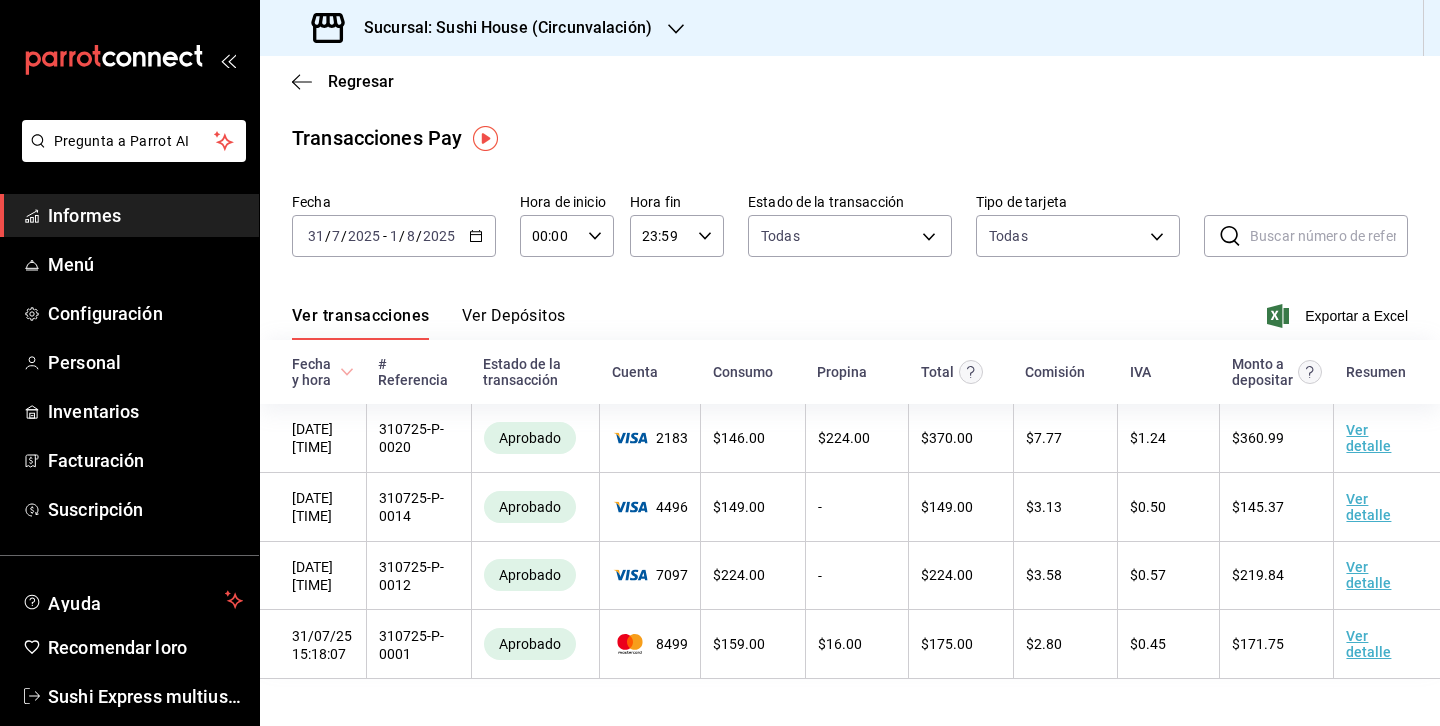 click 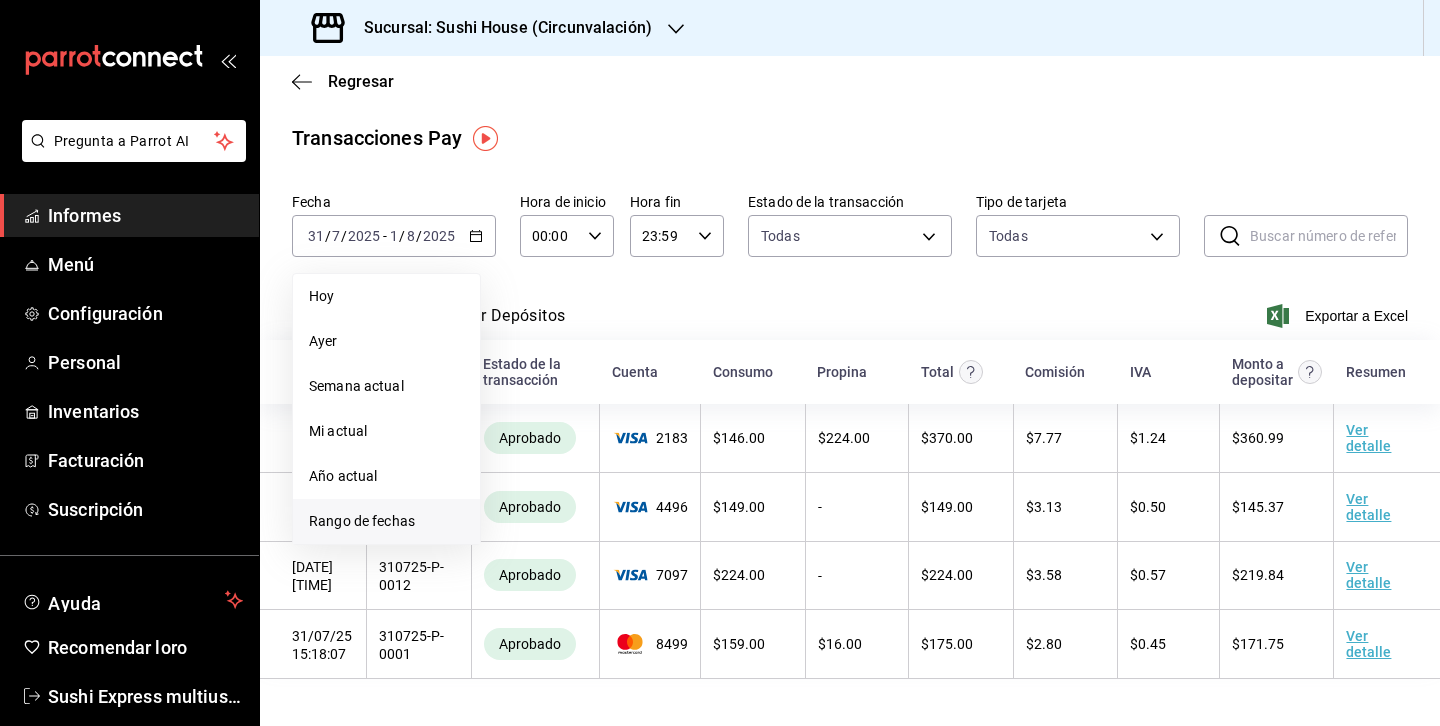 click on "Rango de fechas" at bounding box center (362, 521) 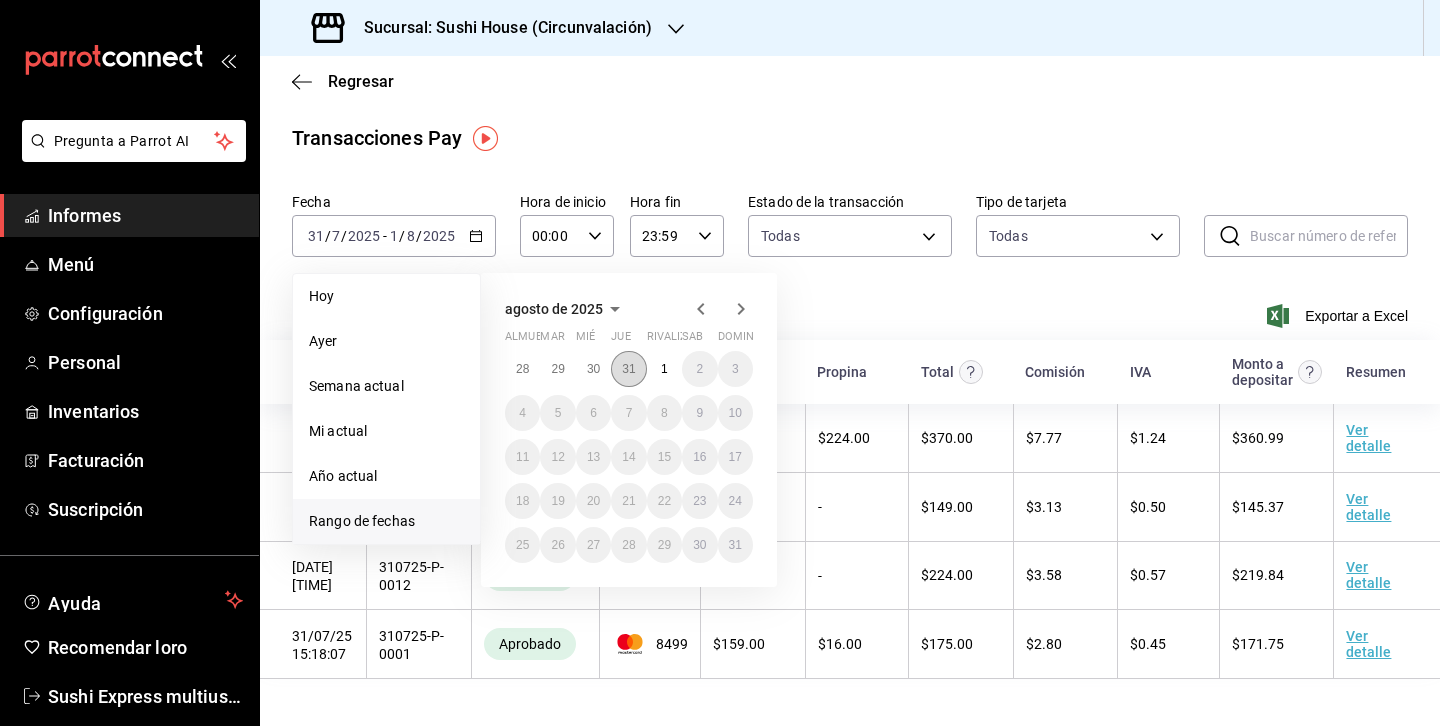 click on "31" at bounding box center (628, 369) 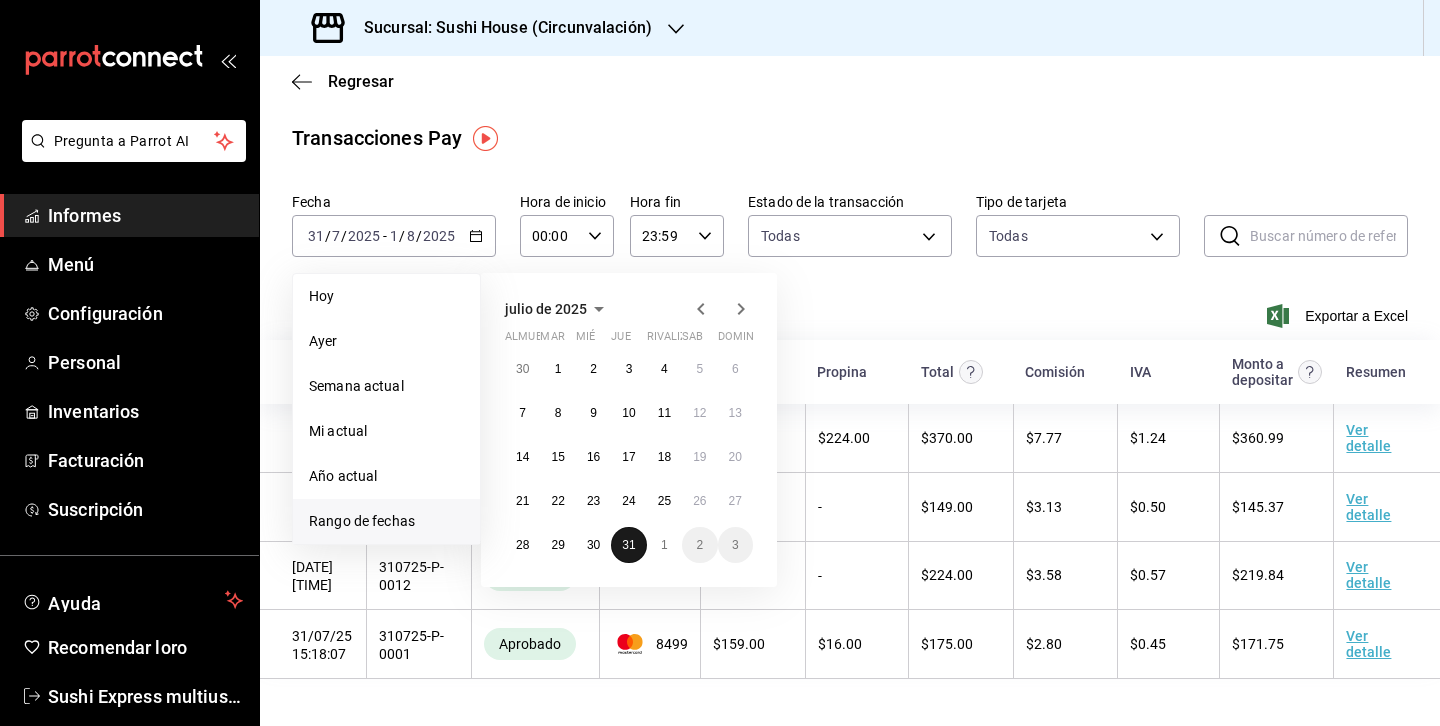 click on "31" at bounding box center (628, 545) 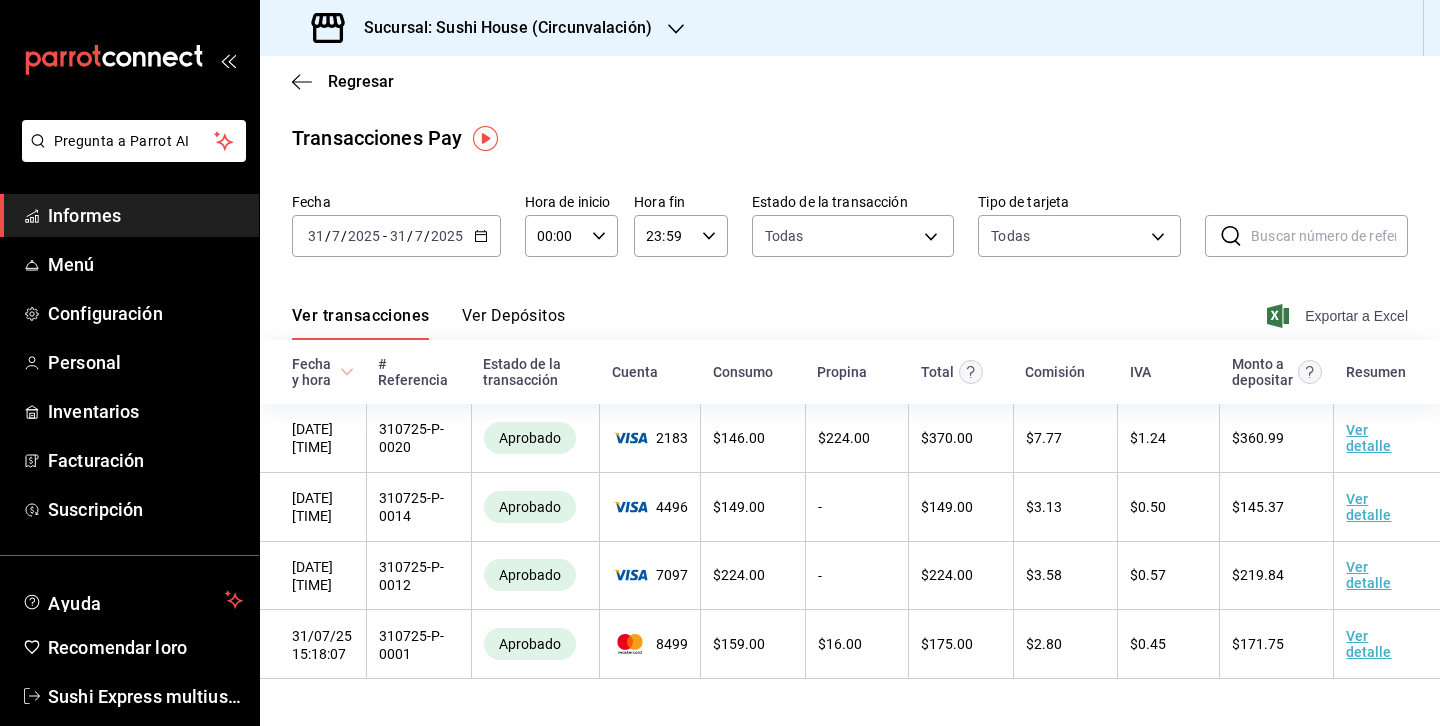 click on "Exportar a Excel" at bounding box center [1356, 316] 